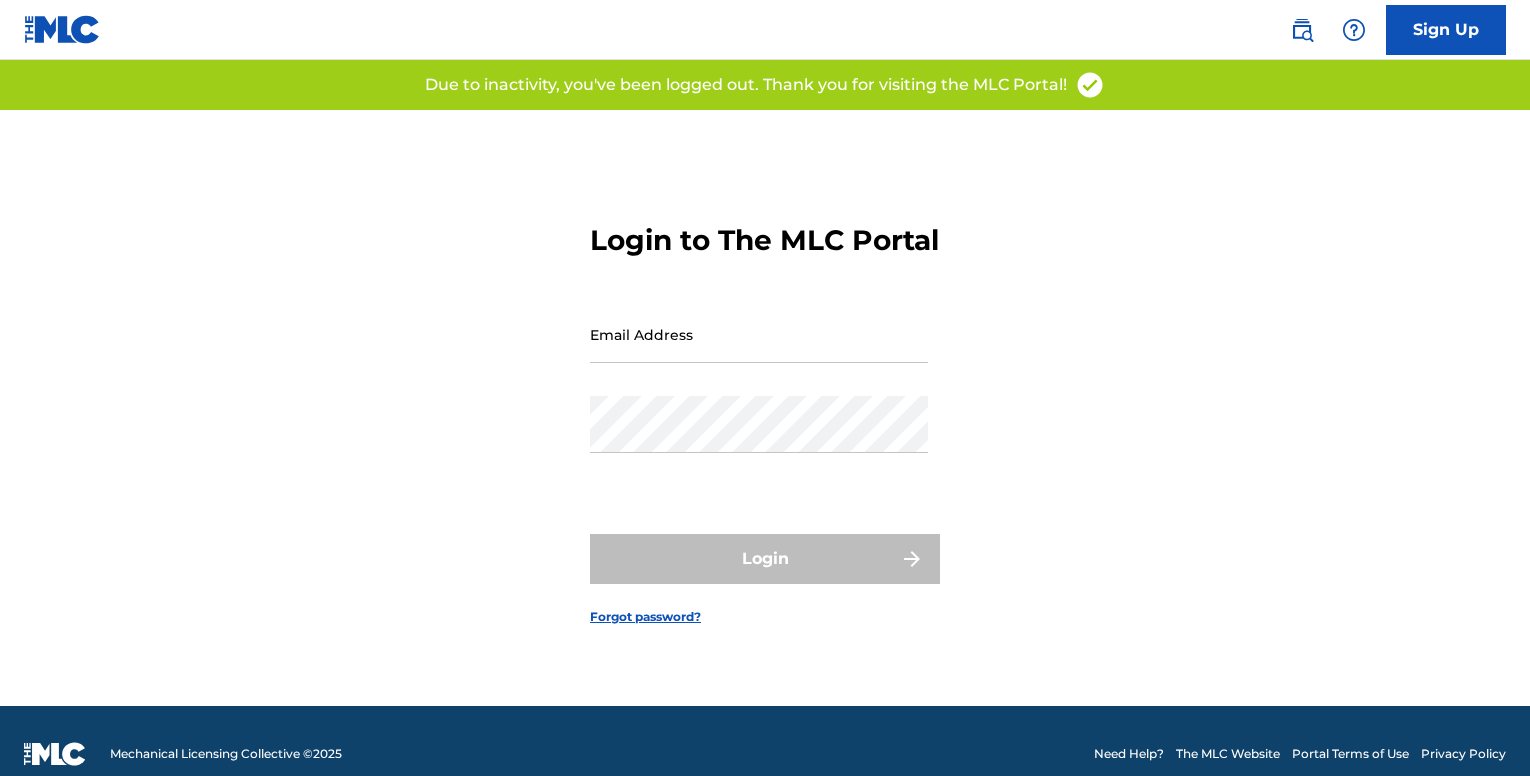 scroll, scrollTop: 0, scrollLeft: 0, axis: both 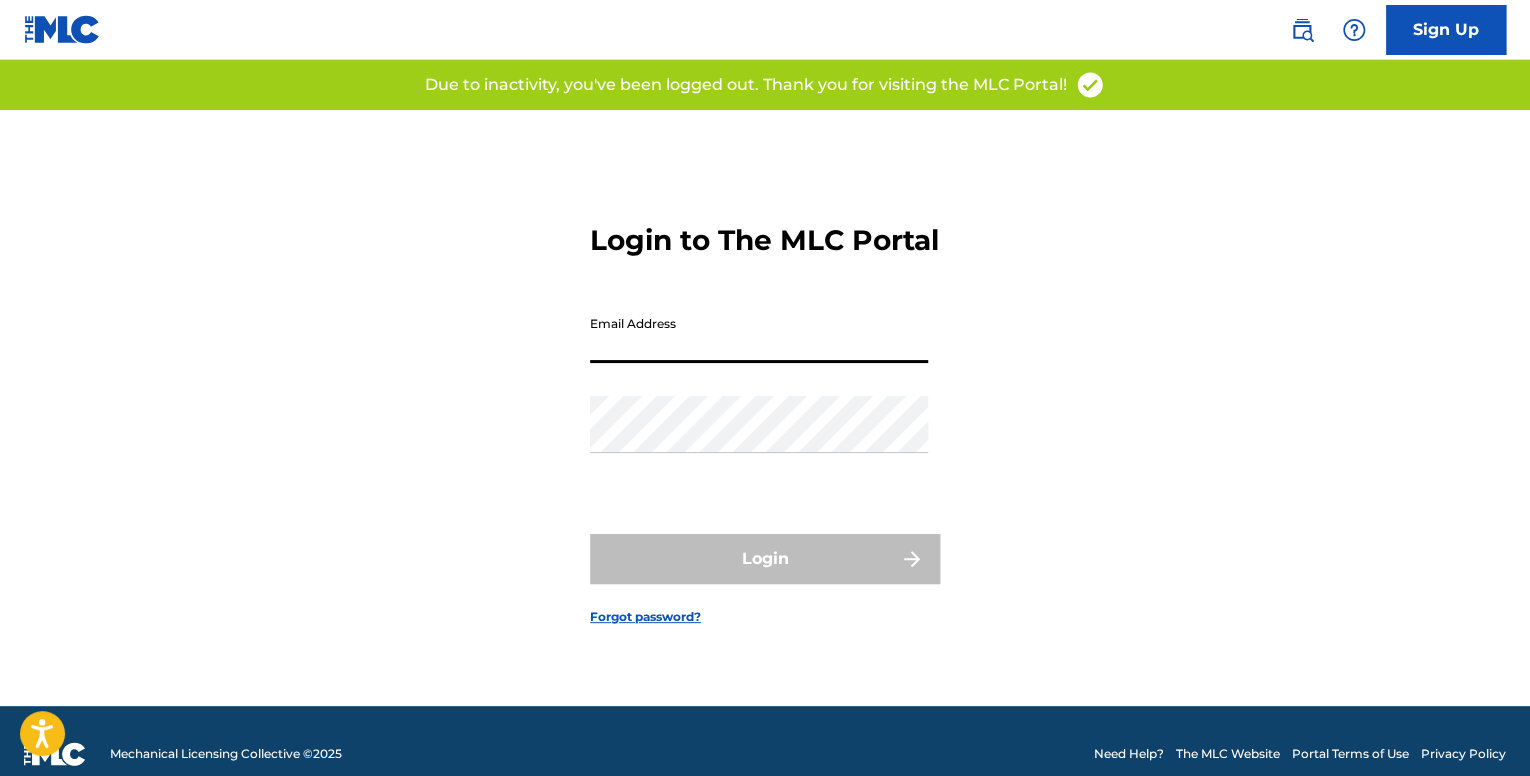 click on "Email Address" at bounding box center [759, 334] 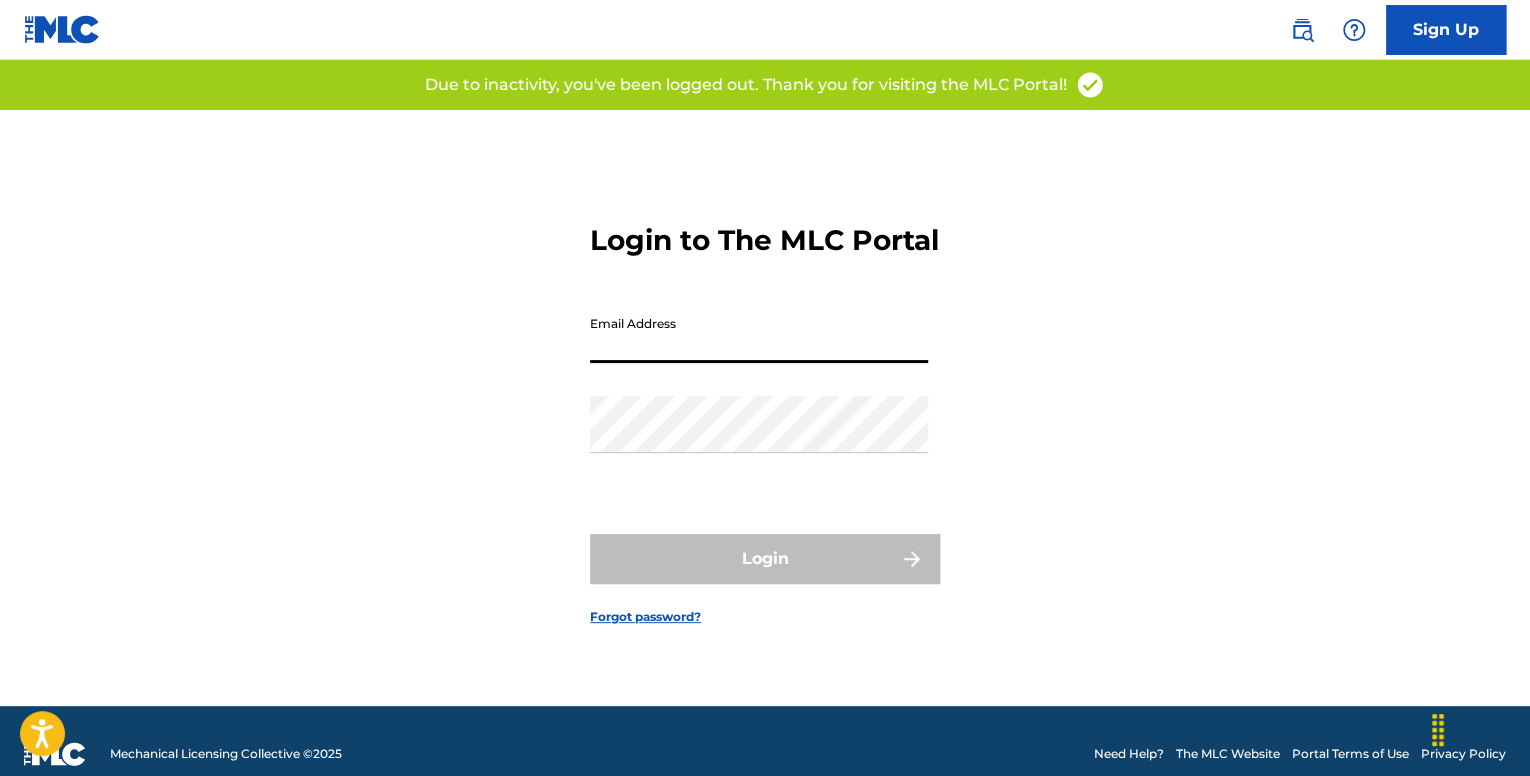type on "[LAST]@example.com" 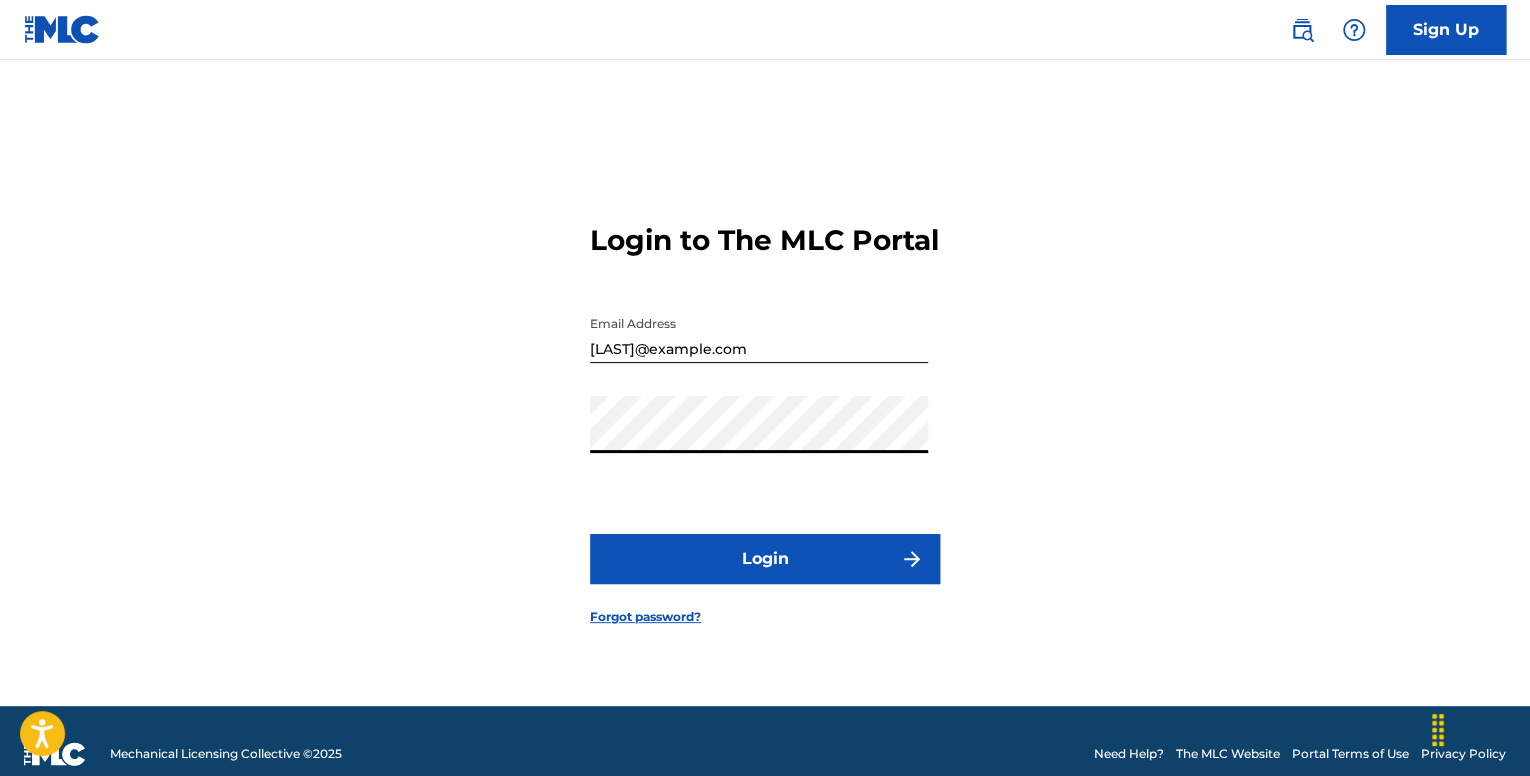 click on "Login" at bounding box center [765, 559] 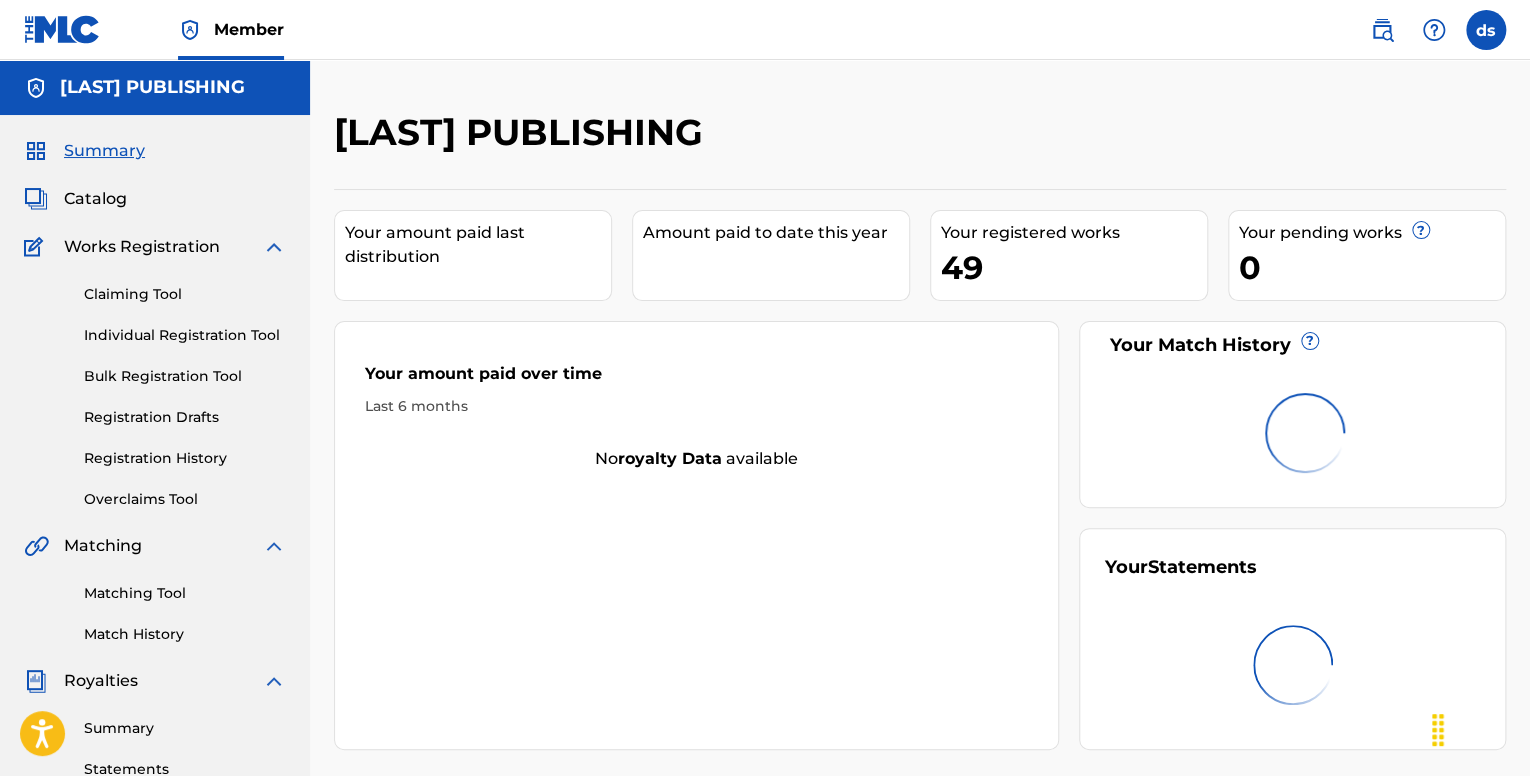 scroll, scrollTop: 0, scrollLeft: 0, axis: both 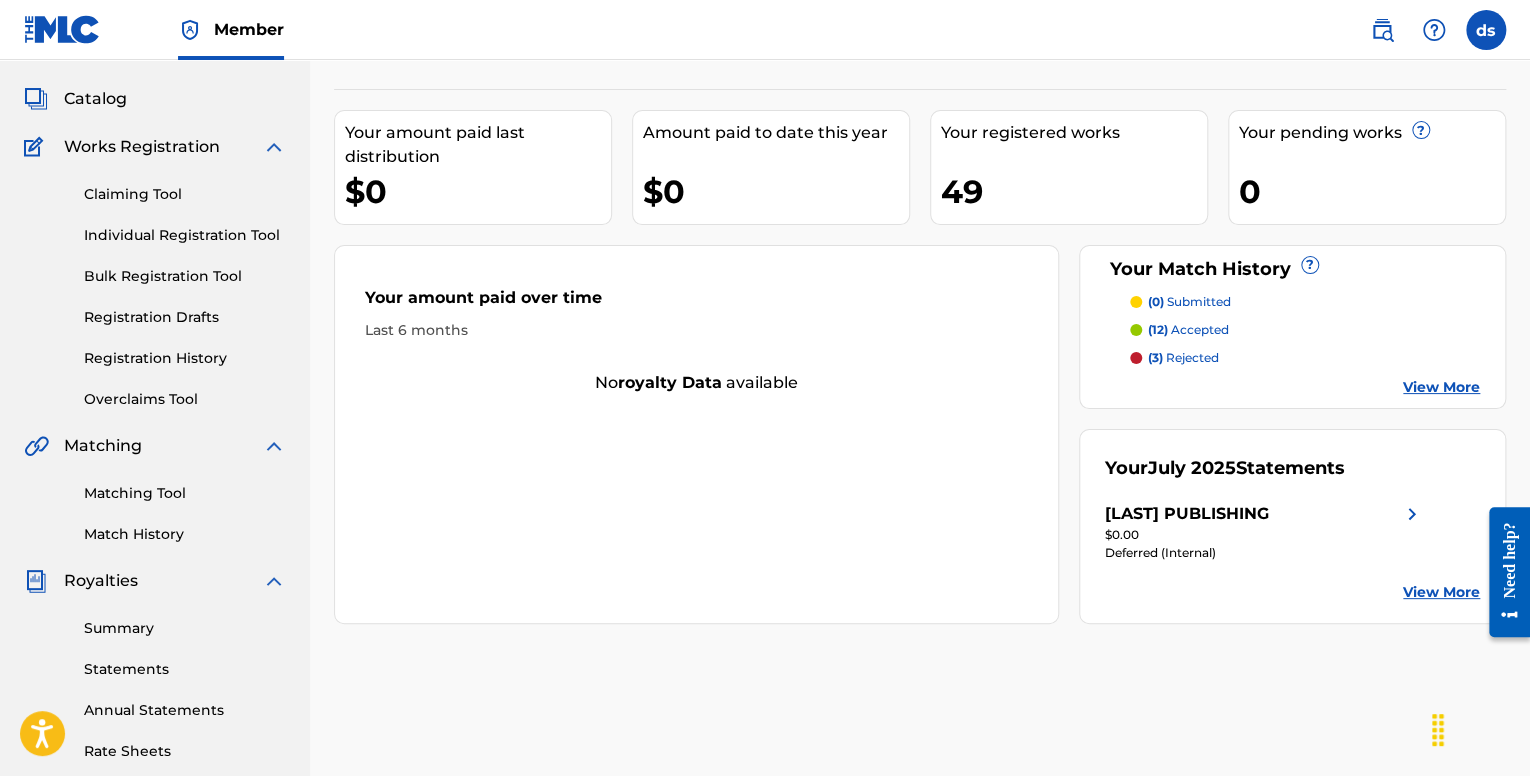 click on "Registration History" at bounding box center (185, 358) 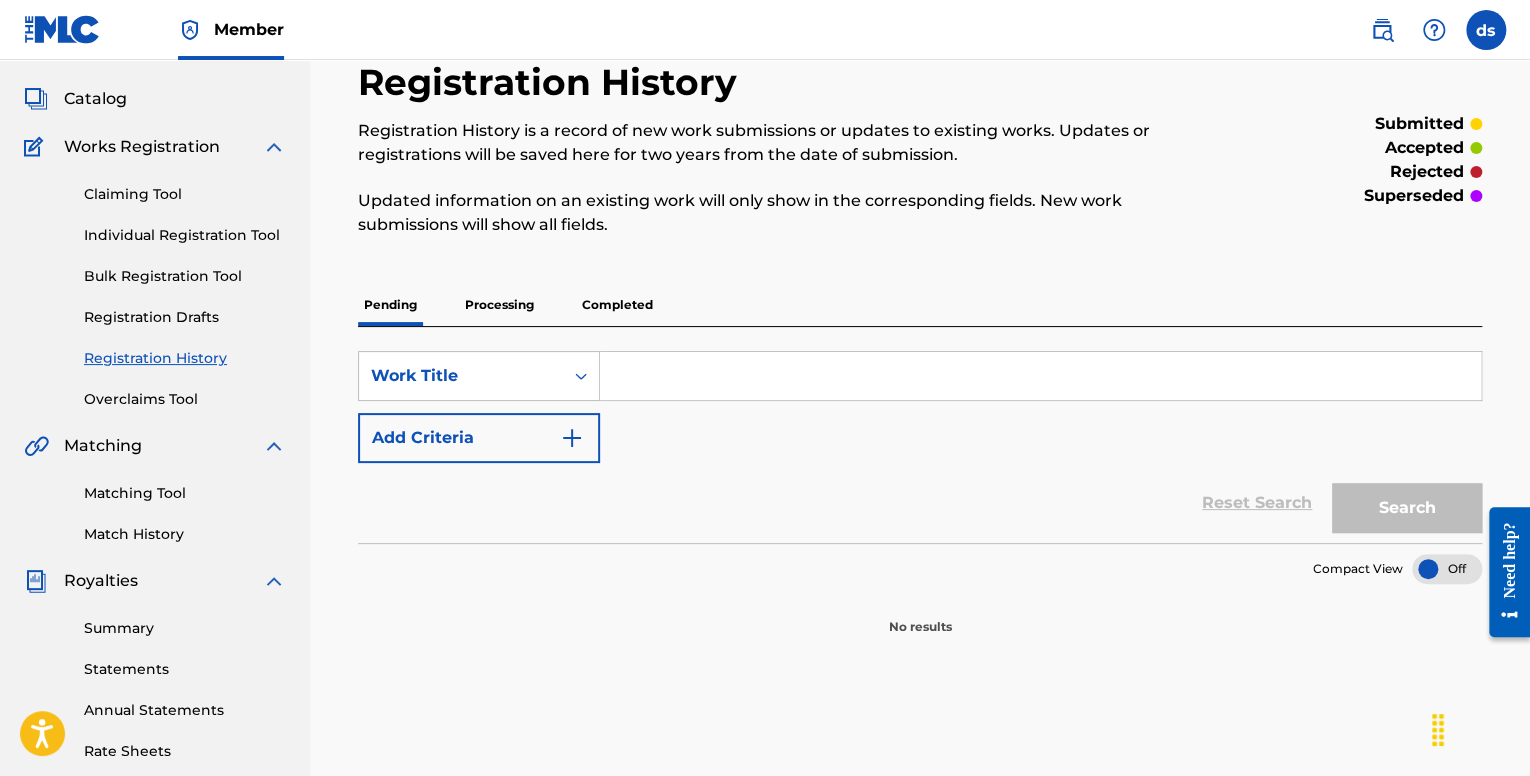 scroll, scrollTop: 200, scrollLeft: 0, axis: vertical 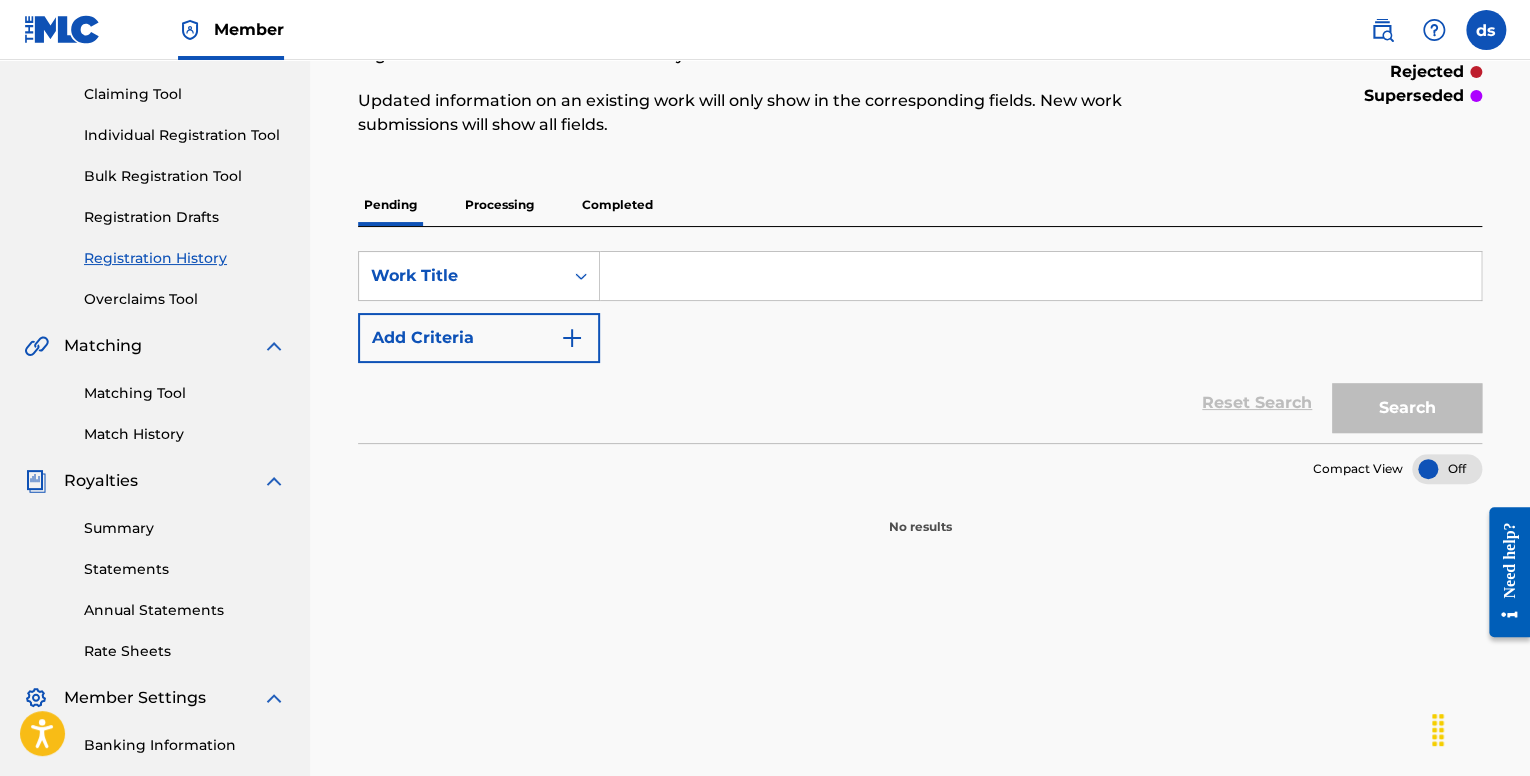 click on "Processing" at bounding box center (499, 205) 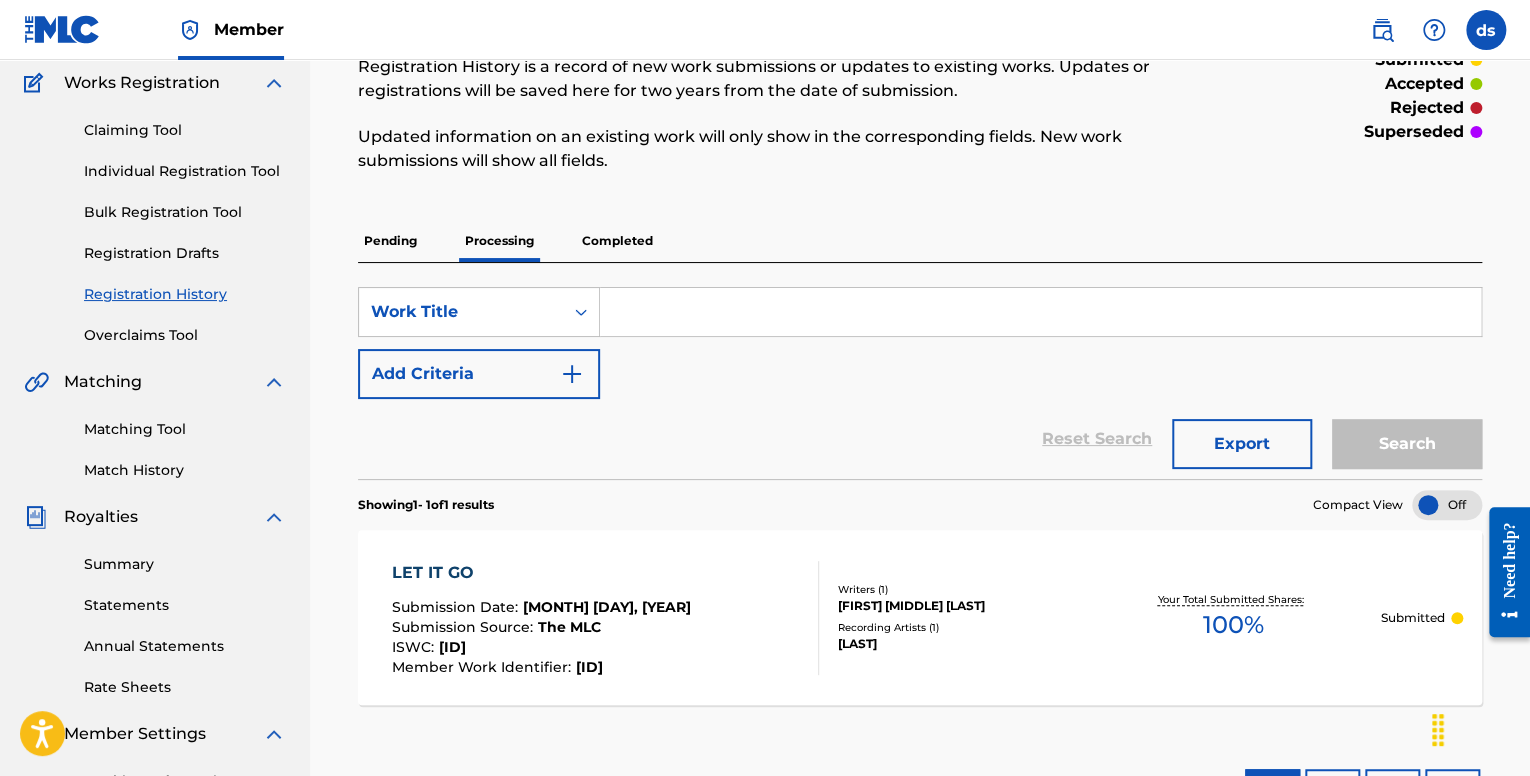 scroll, scrollTop: 0, scrollLeft: 0, axis: both 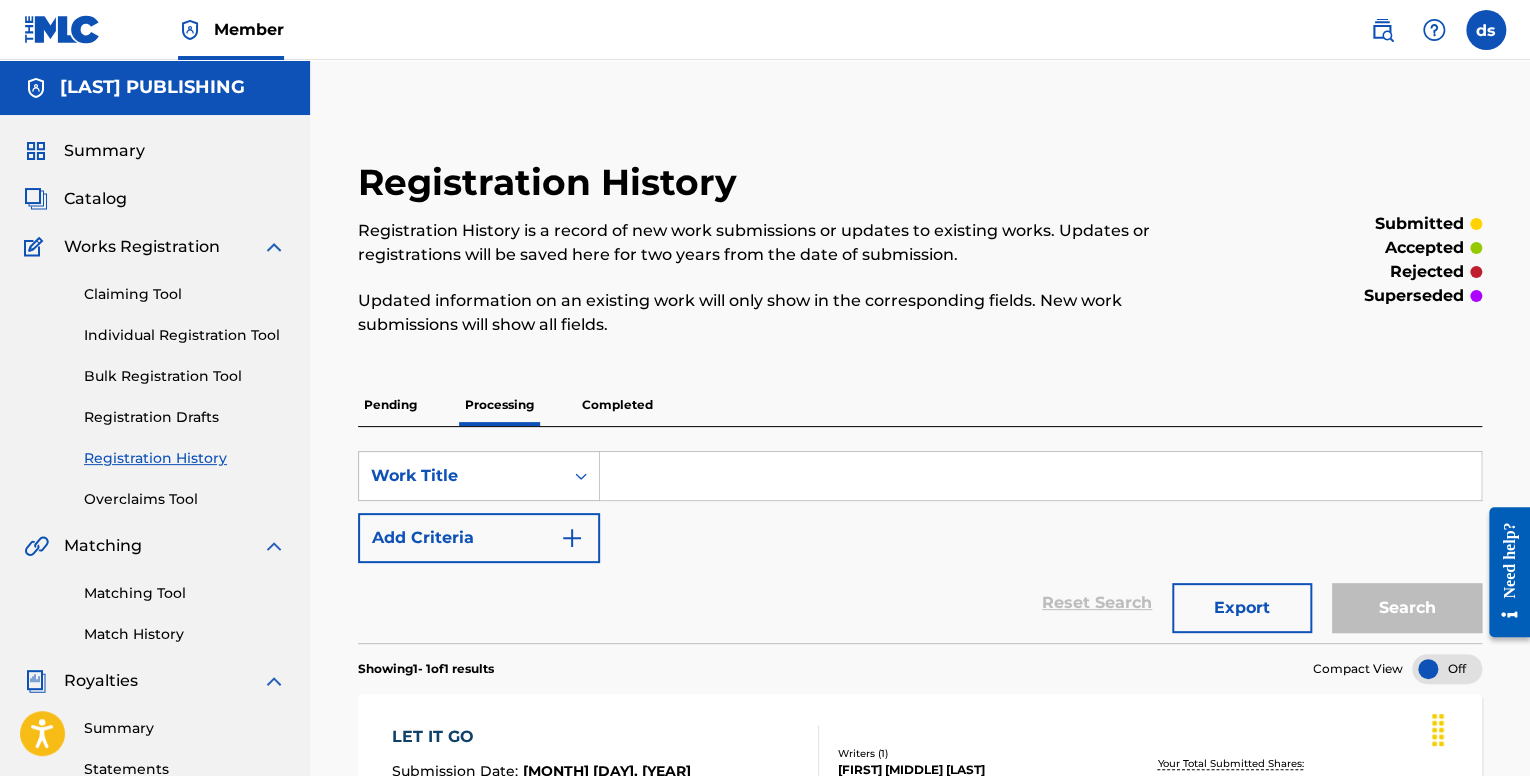 click on "Catalog" at bounding box center [95, 199] 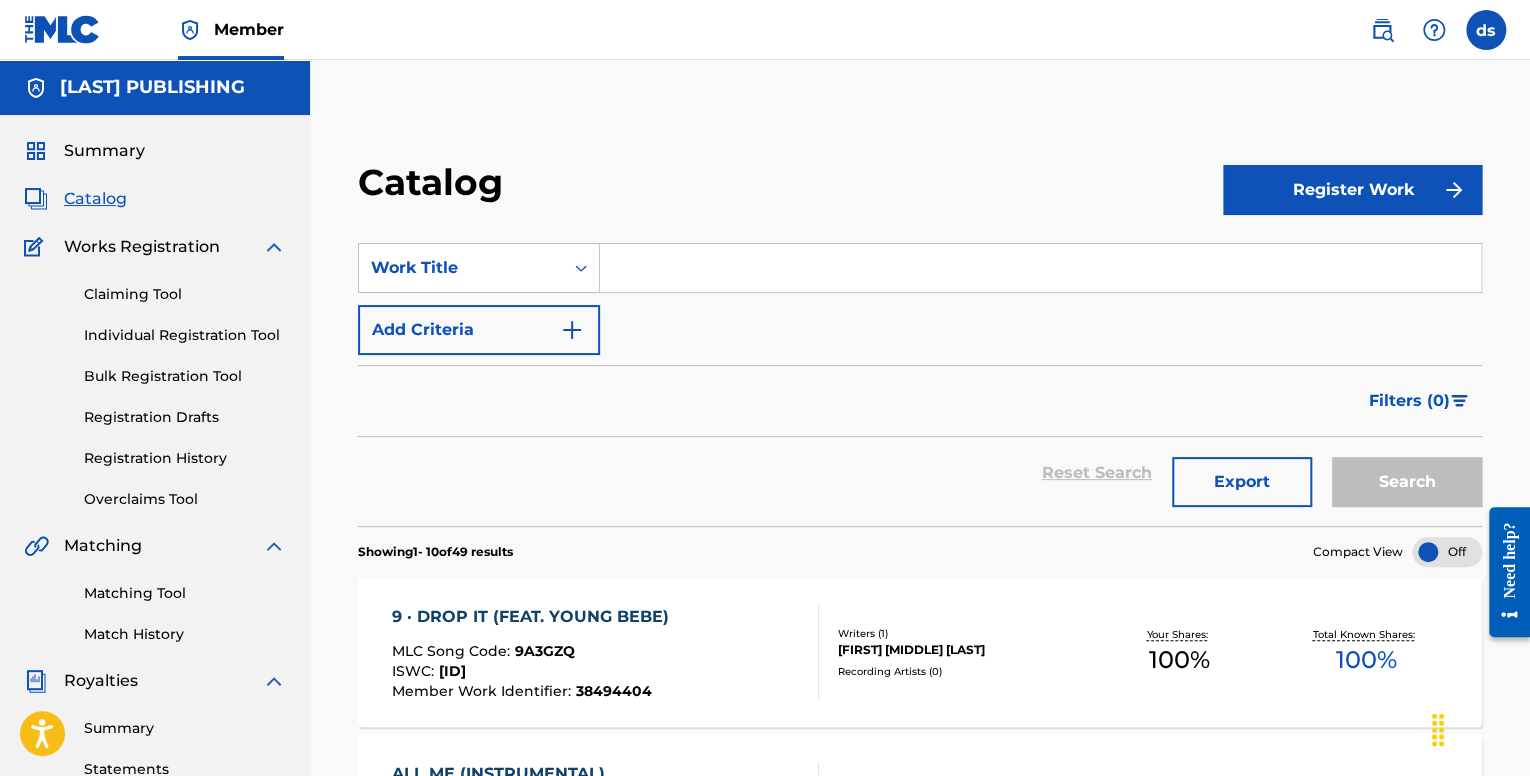 click on "Register Work" at bounding box center (1352, 190) 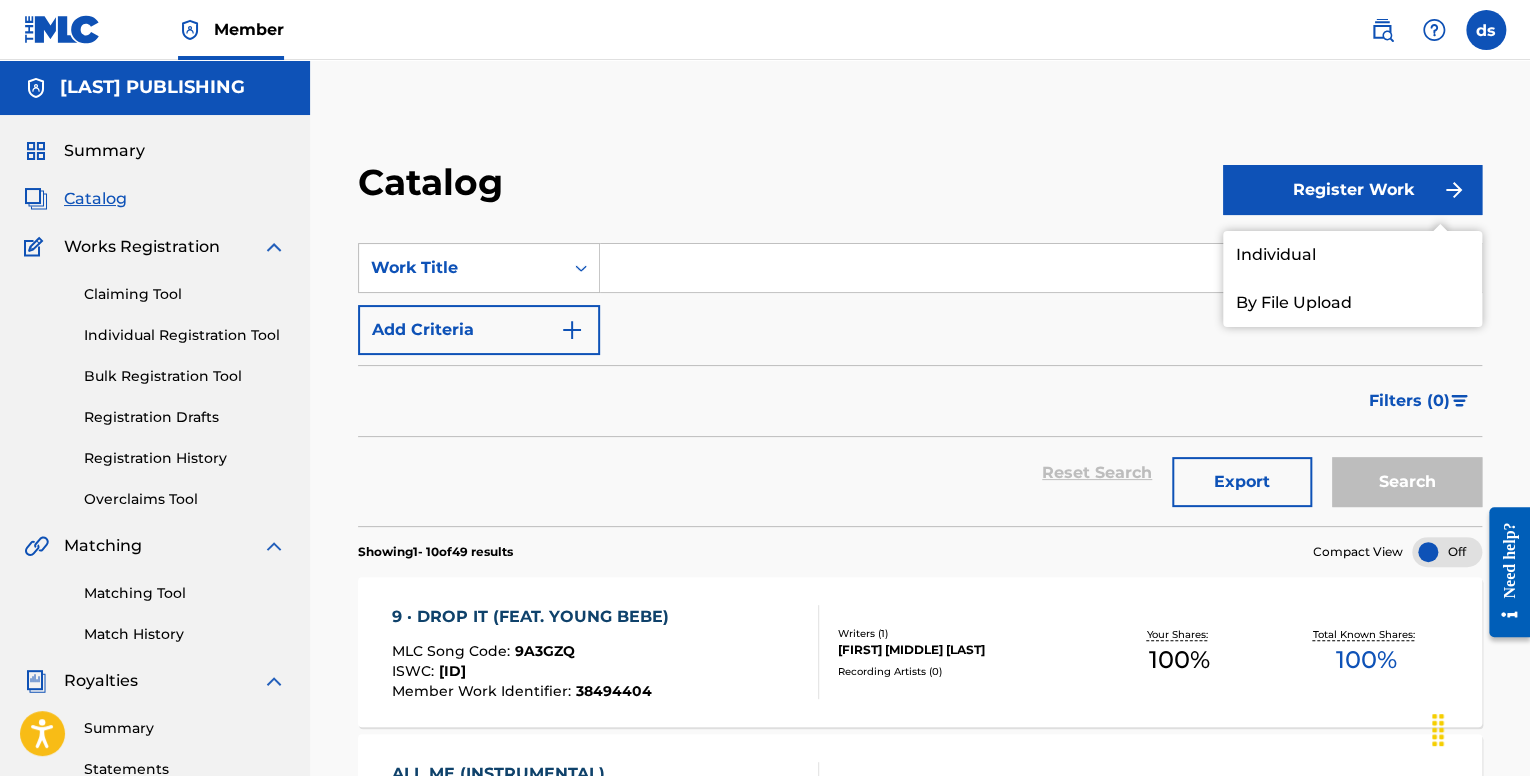 click on "Individual" at bounding box center [1352, 255] 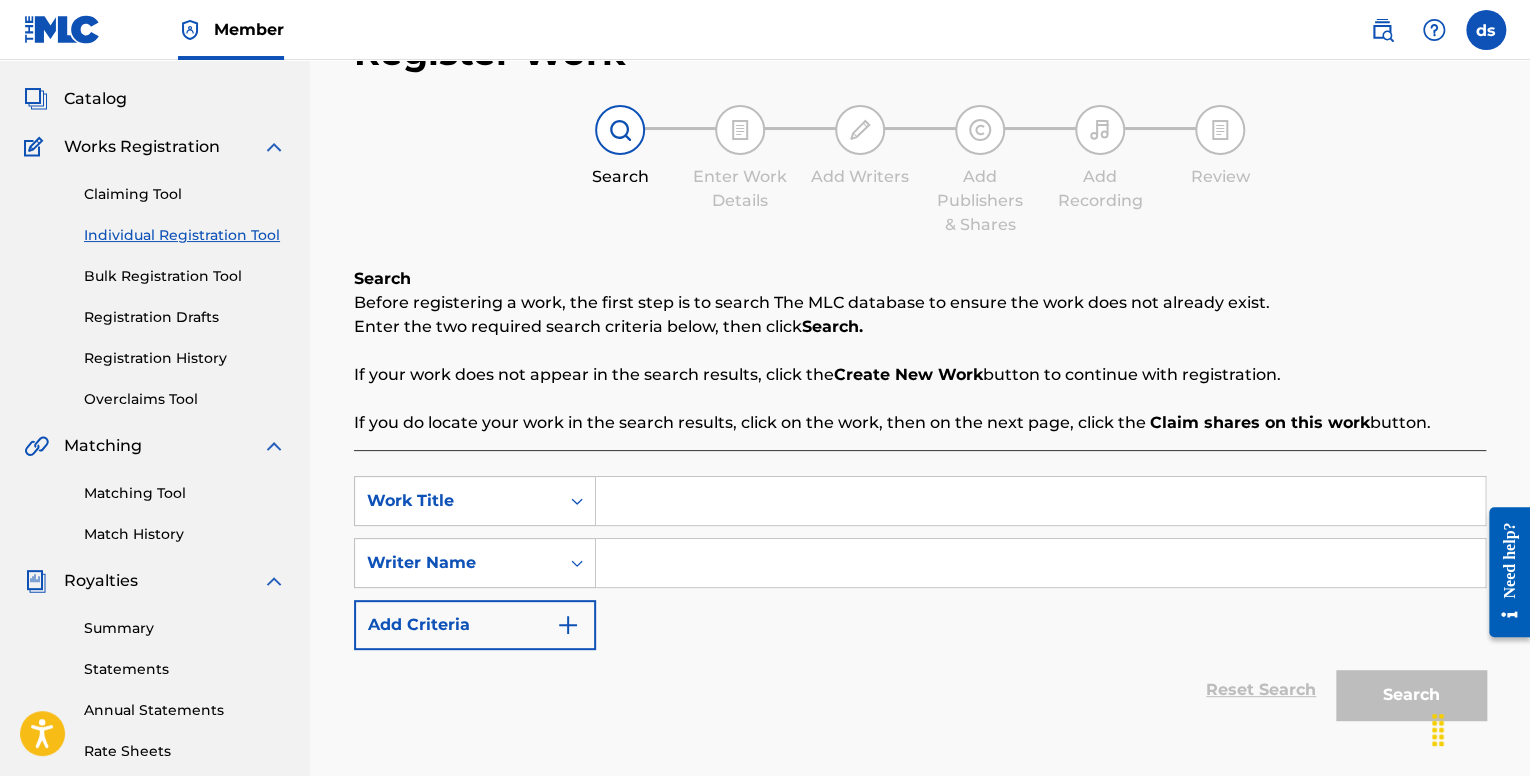 scroll, scrollTop: 0, scrollLeft: 0, axis: both 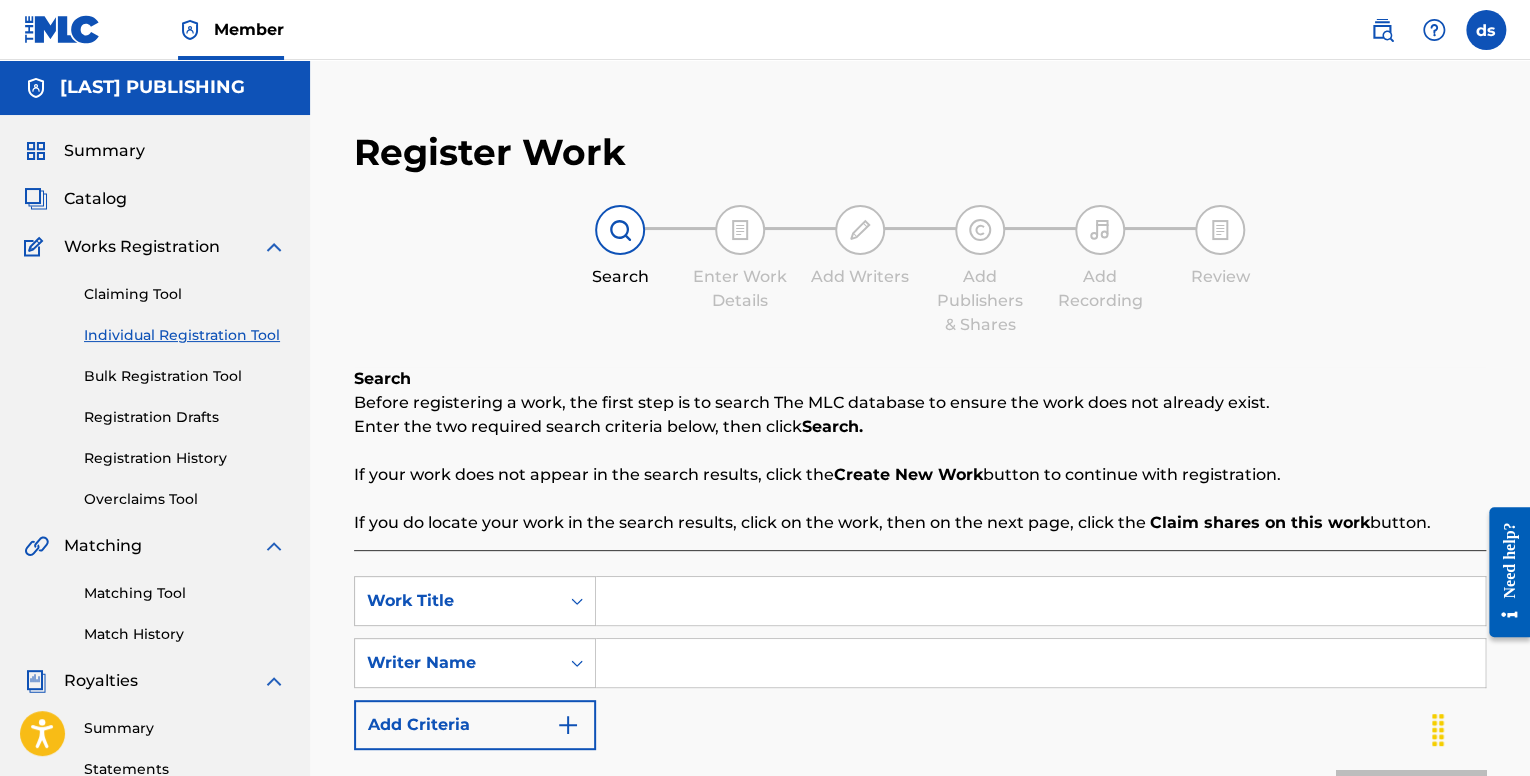 click at bounding box center (1040, 601) 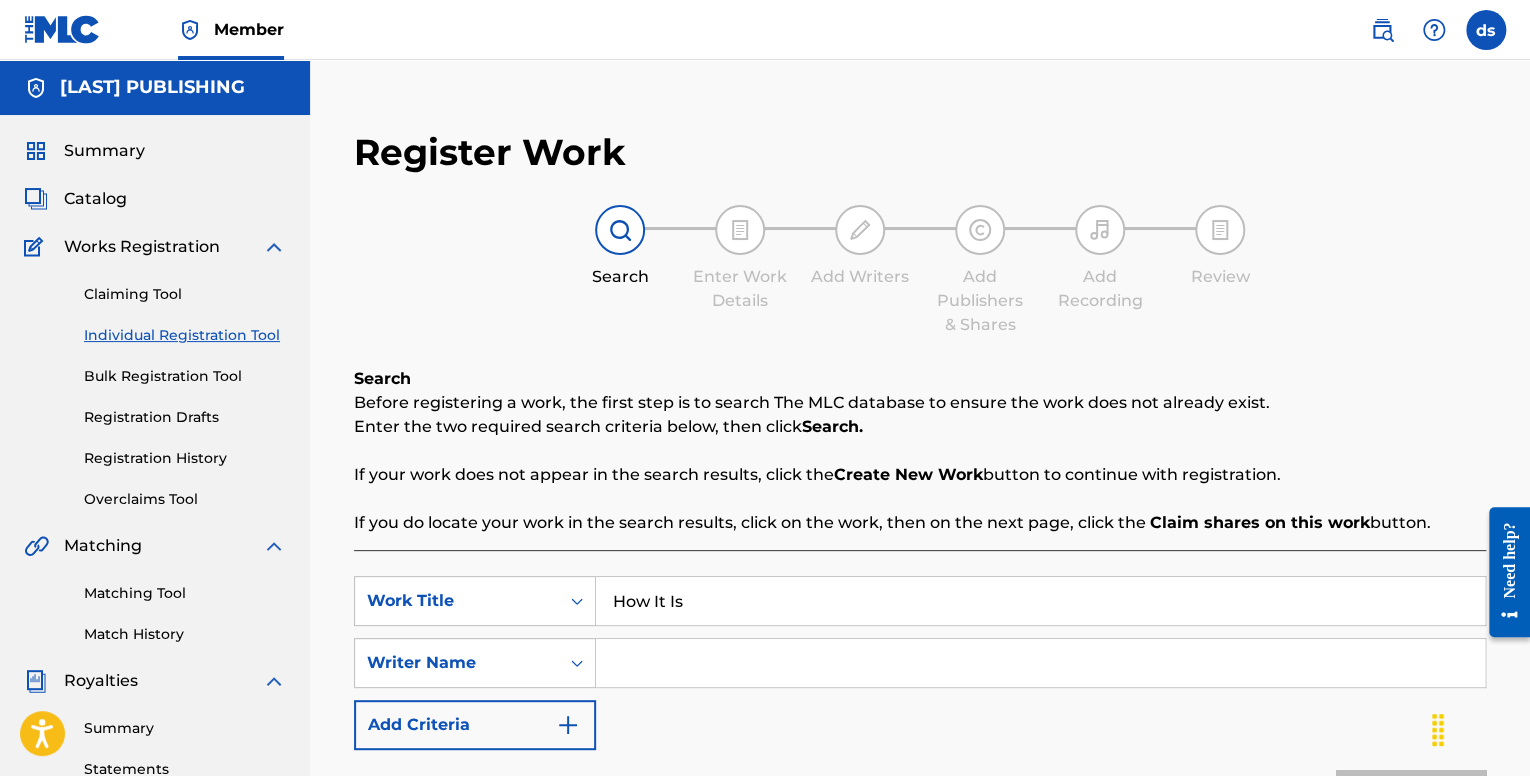 type on "How It Is" 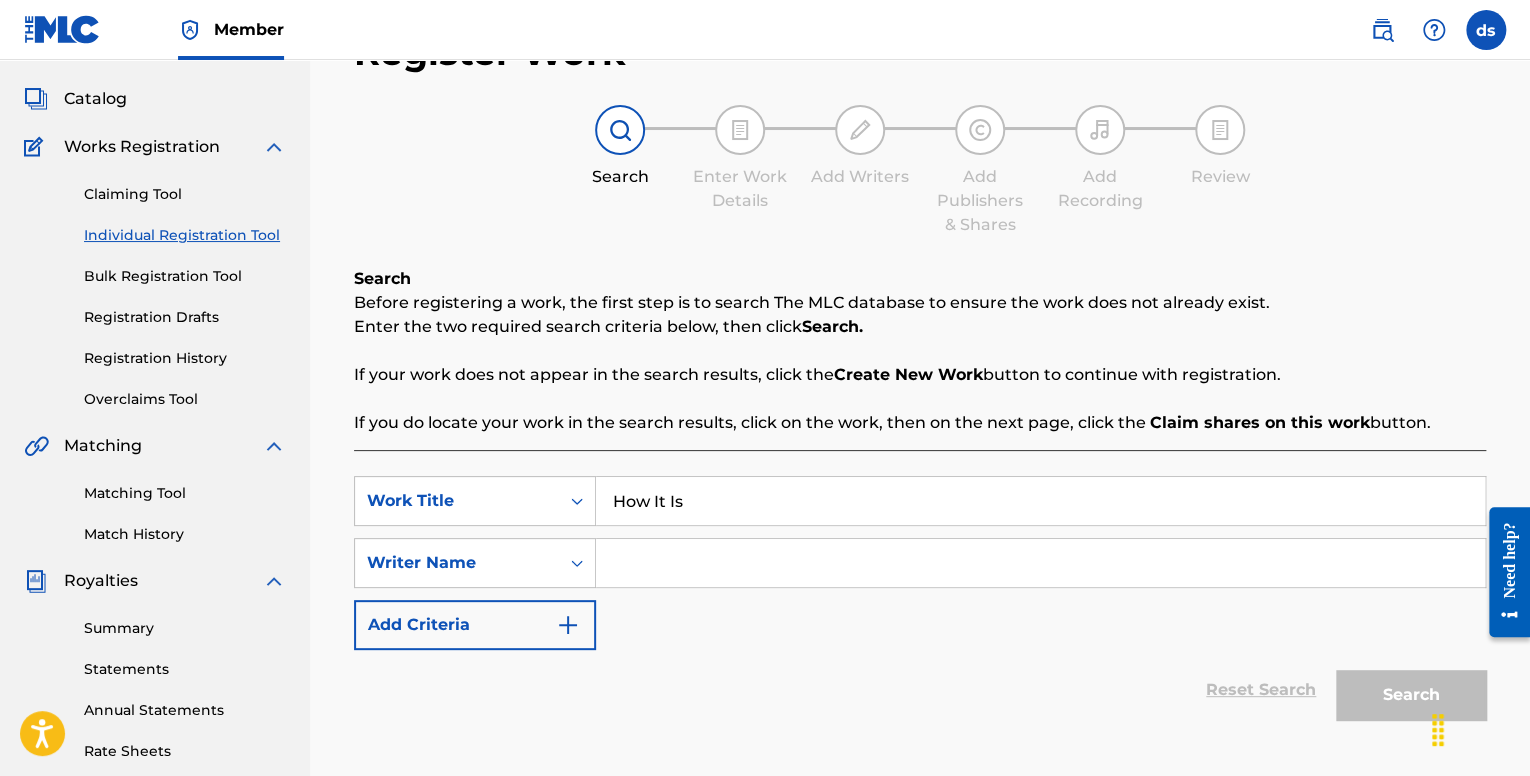 scroll, scrollTop: 200, scrollLeft: 0, axis: vertical 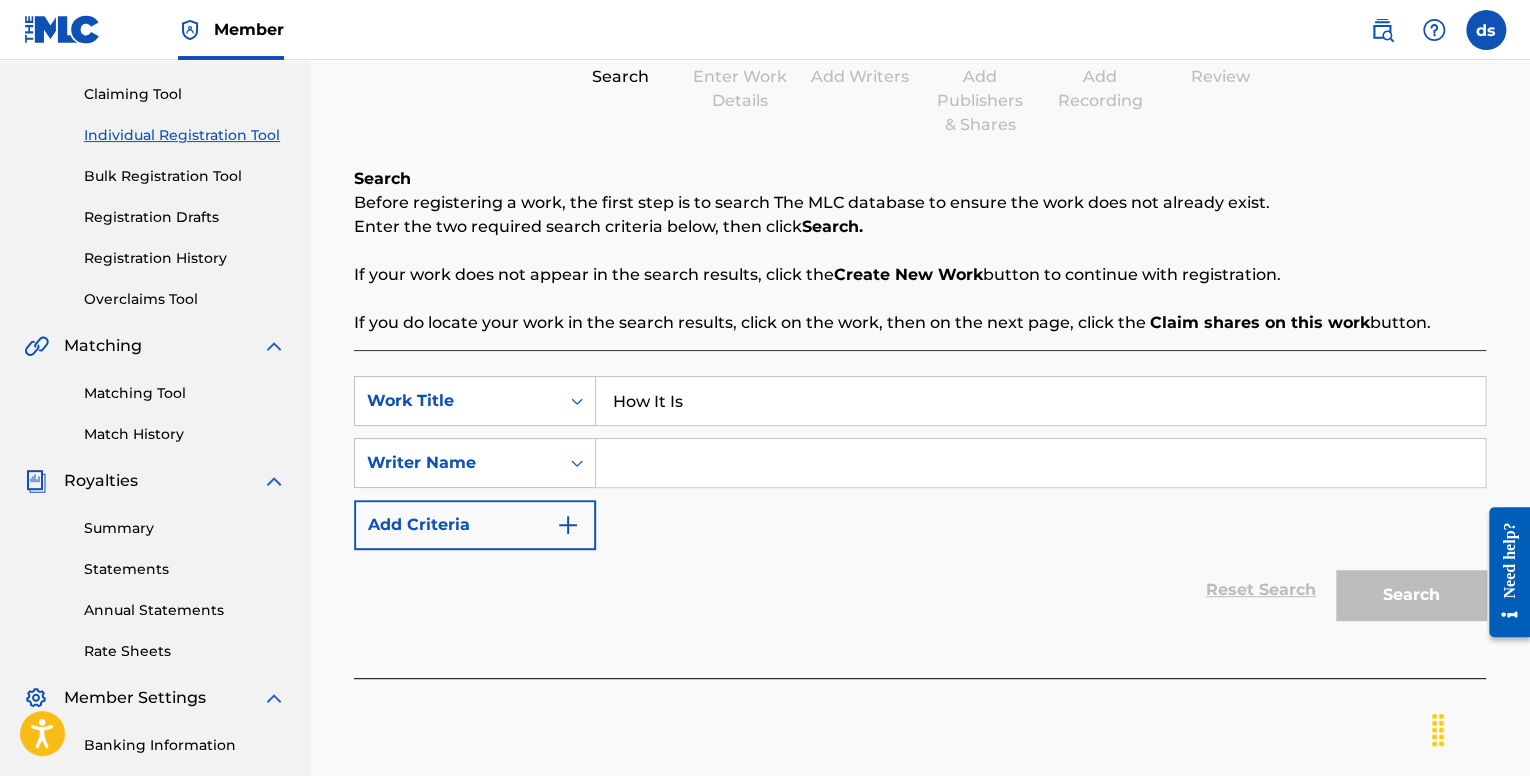 click at bounding box center [1040, 463] 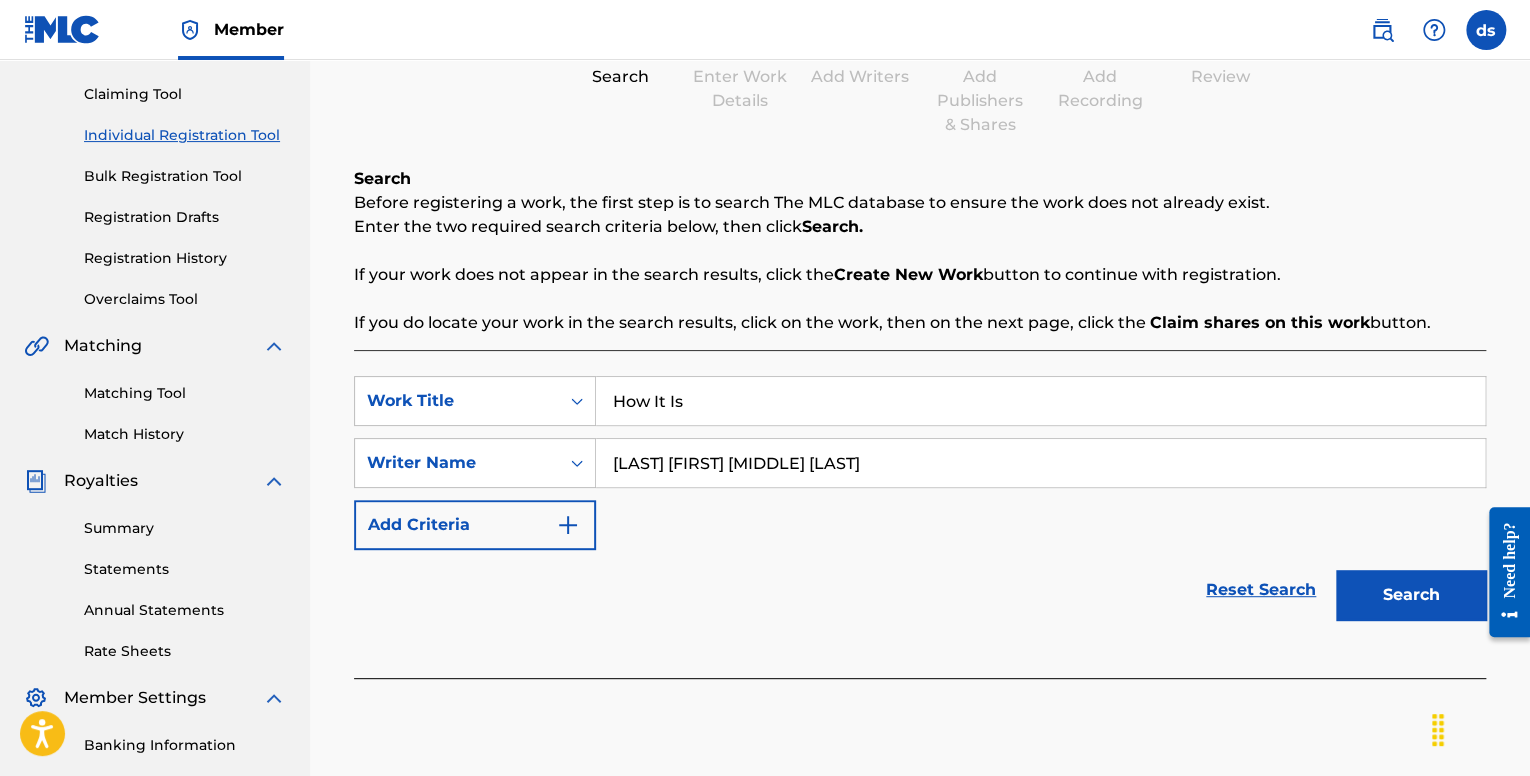 type on "[LAST] [FIRST] [MIDDLE] [LAST]" 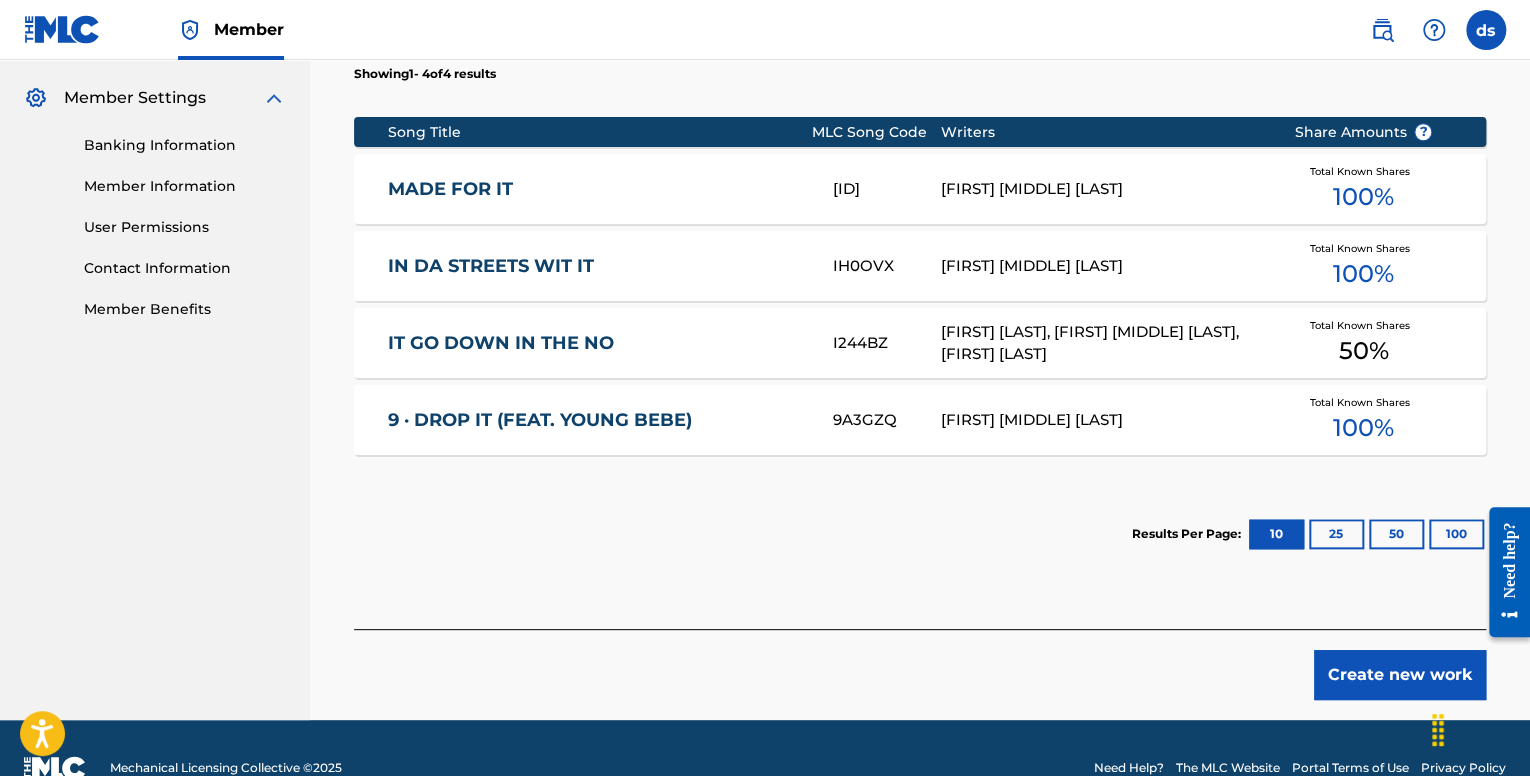 scroll, scrollTop: 839, scrollLeft: 0, axis: vertical 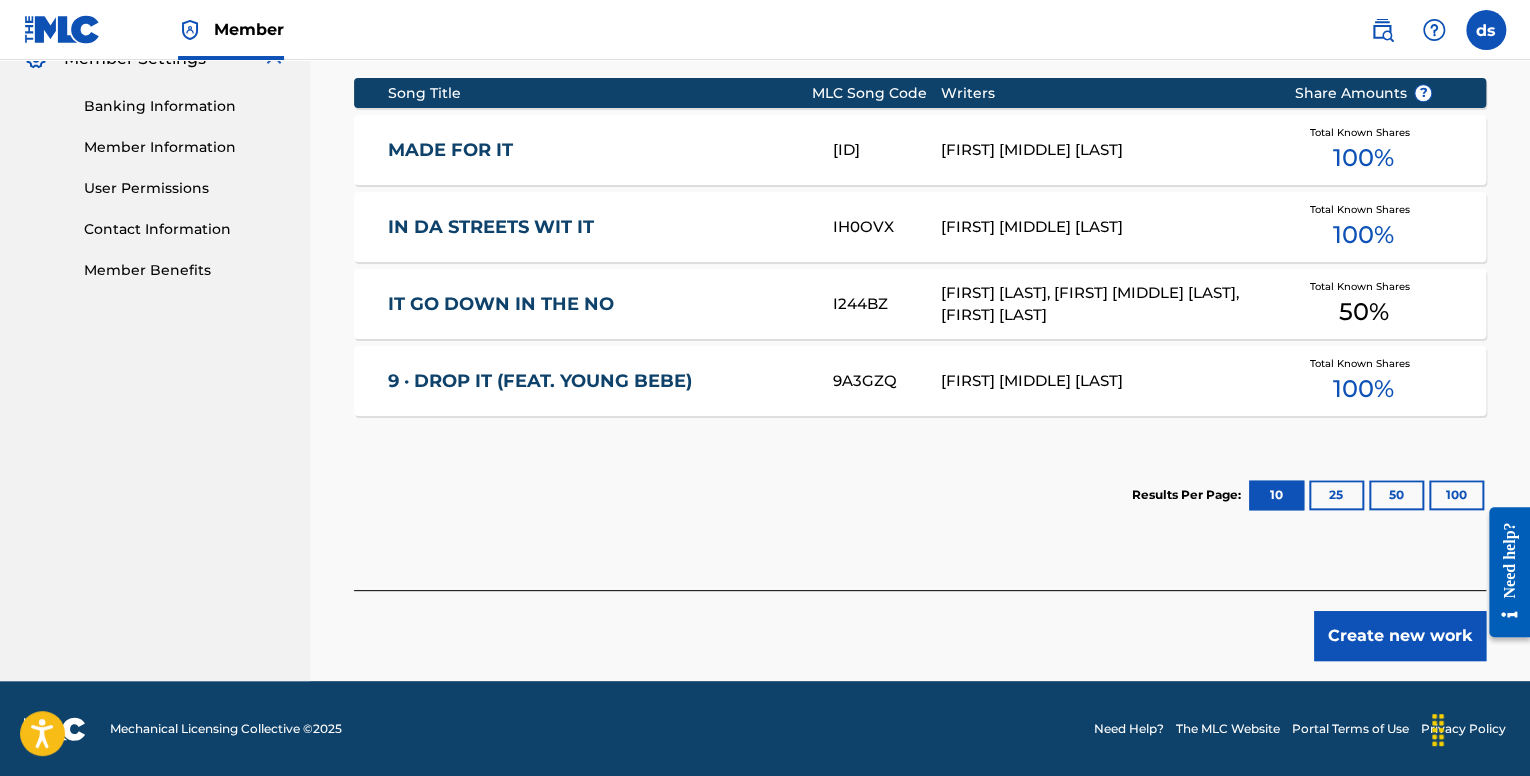 click on "Create new work" at bounding box center [1400, 636] 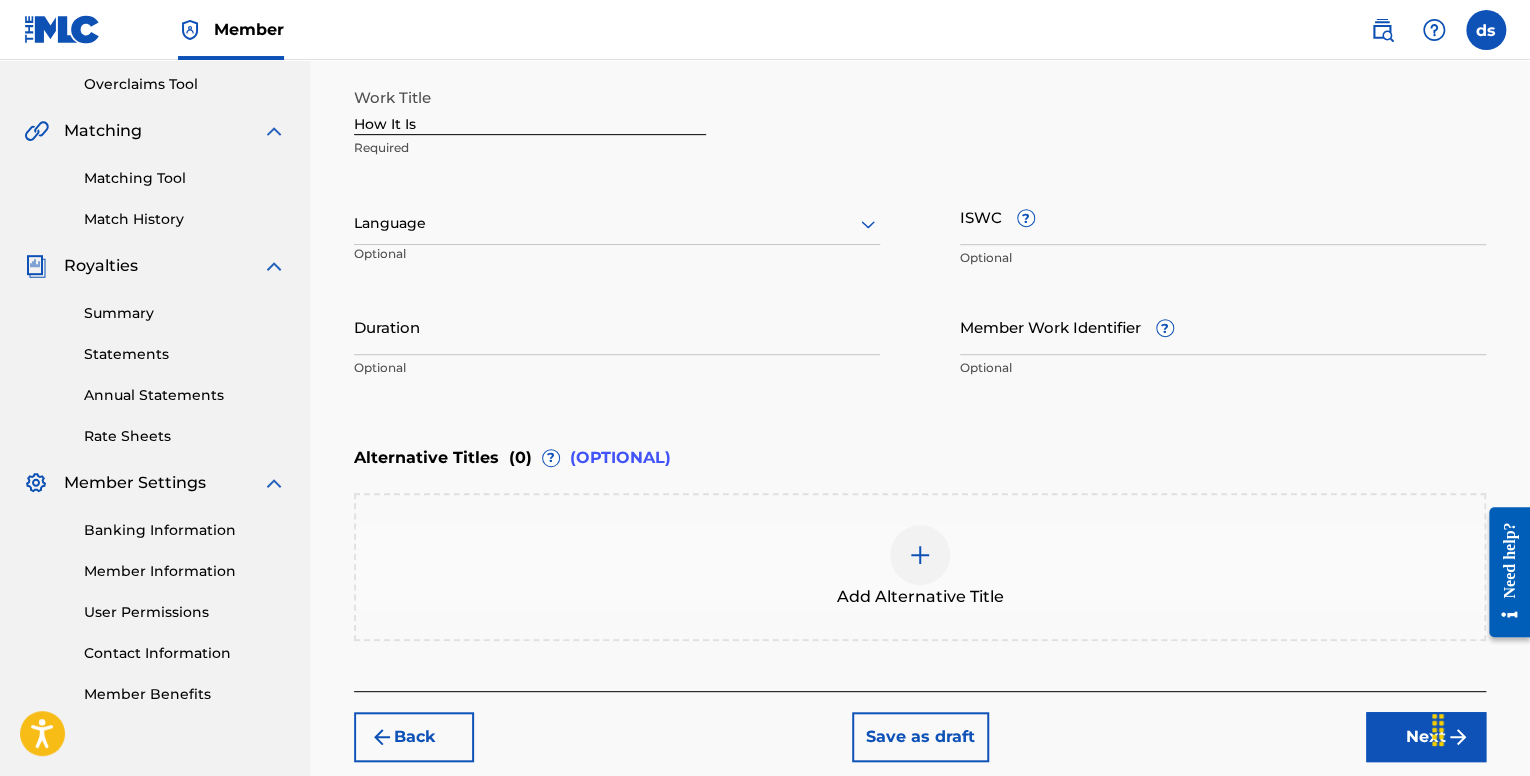 scroll, scrollTop: 315, scrollLeft: 0, axis: vertical 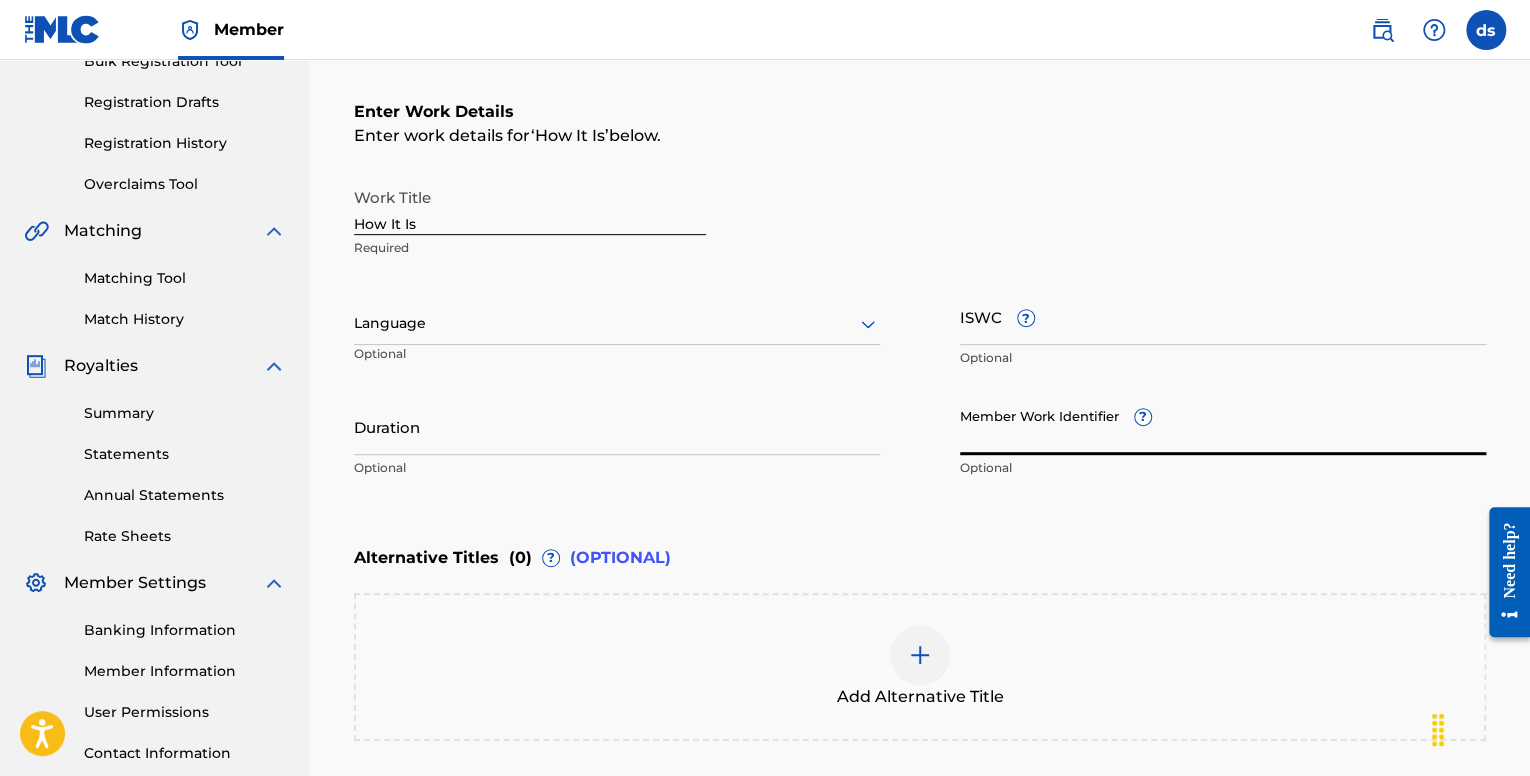 click on "Member Work Identifier   ?" at bounding box center [1223, 426] 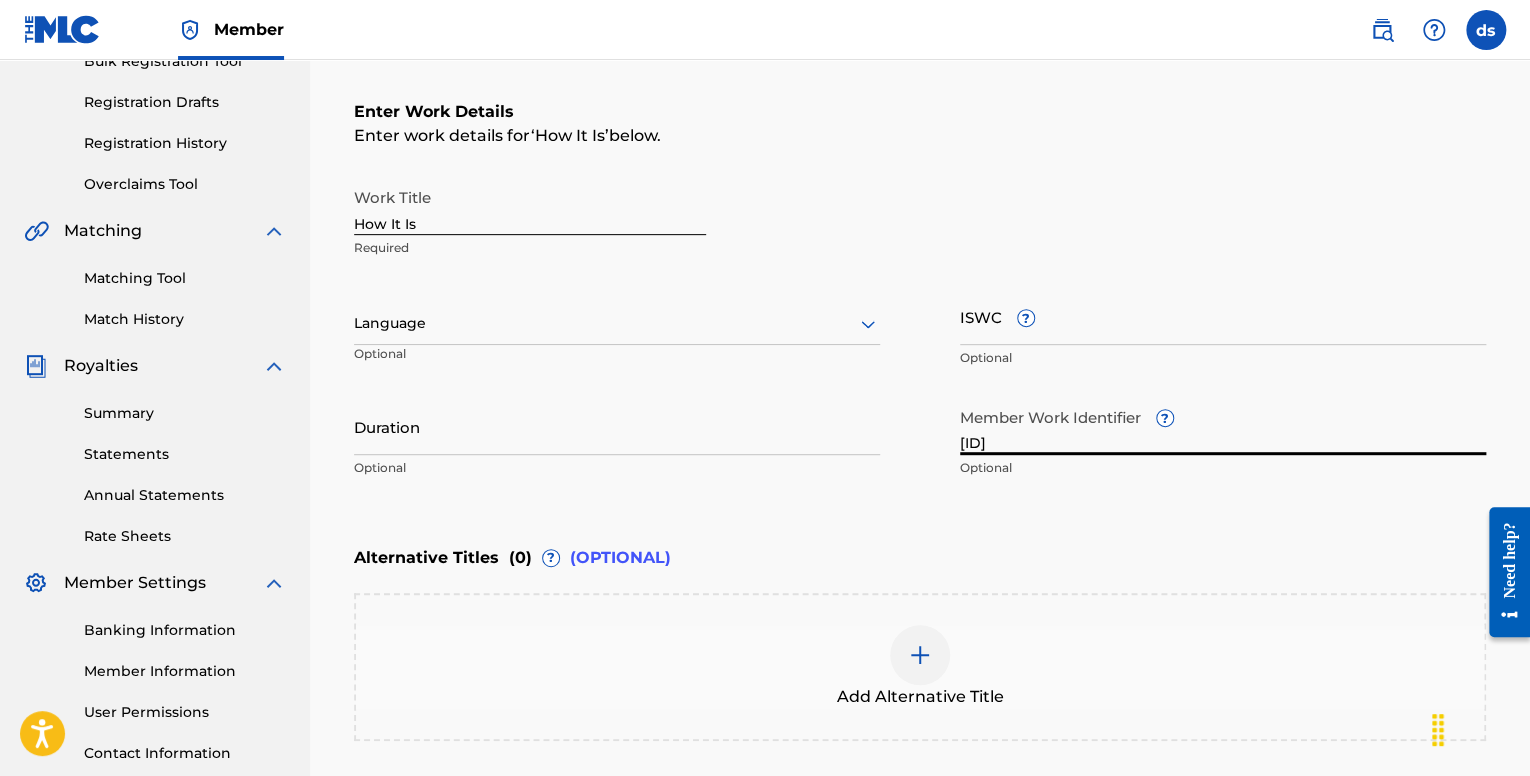 type on "[ID]" 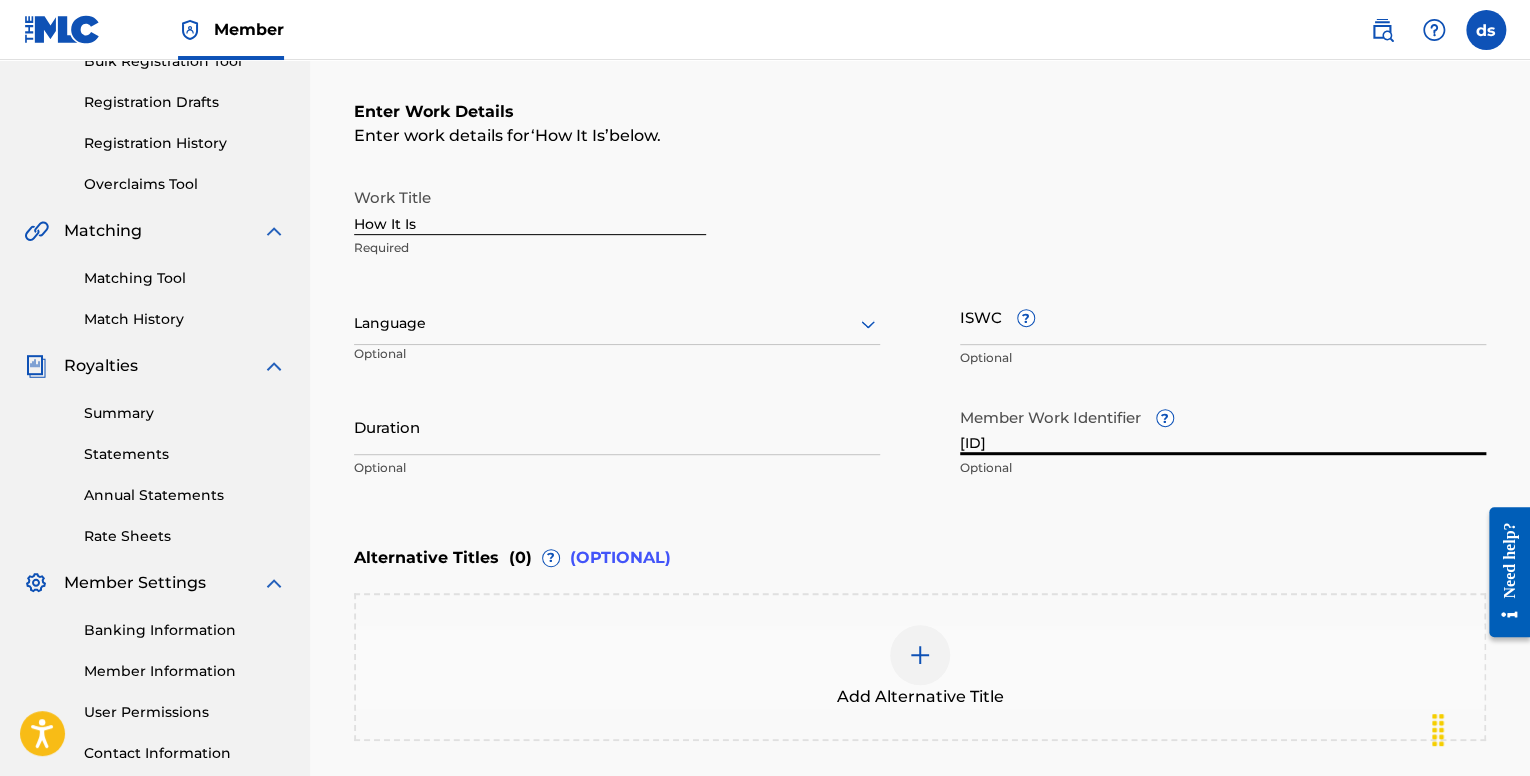 click on "ISWC   ?" at bounding box center (1223, 316) 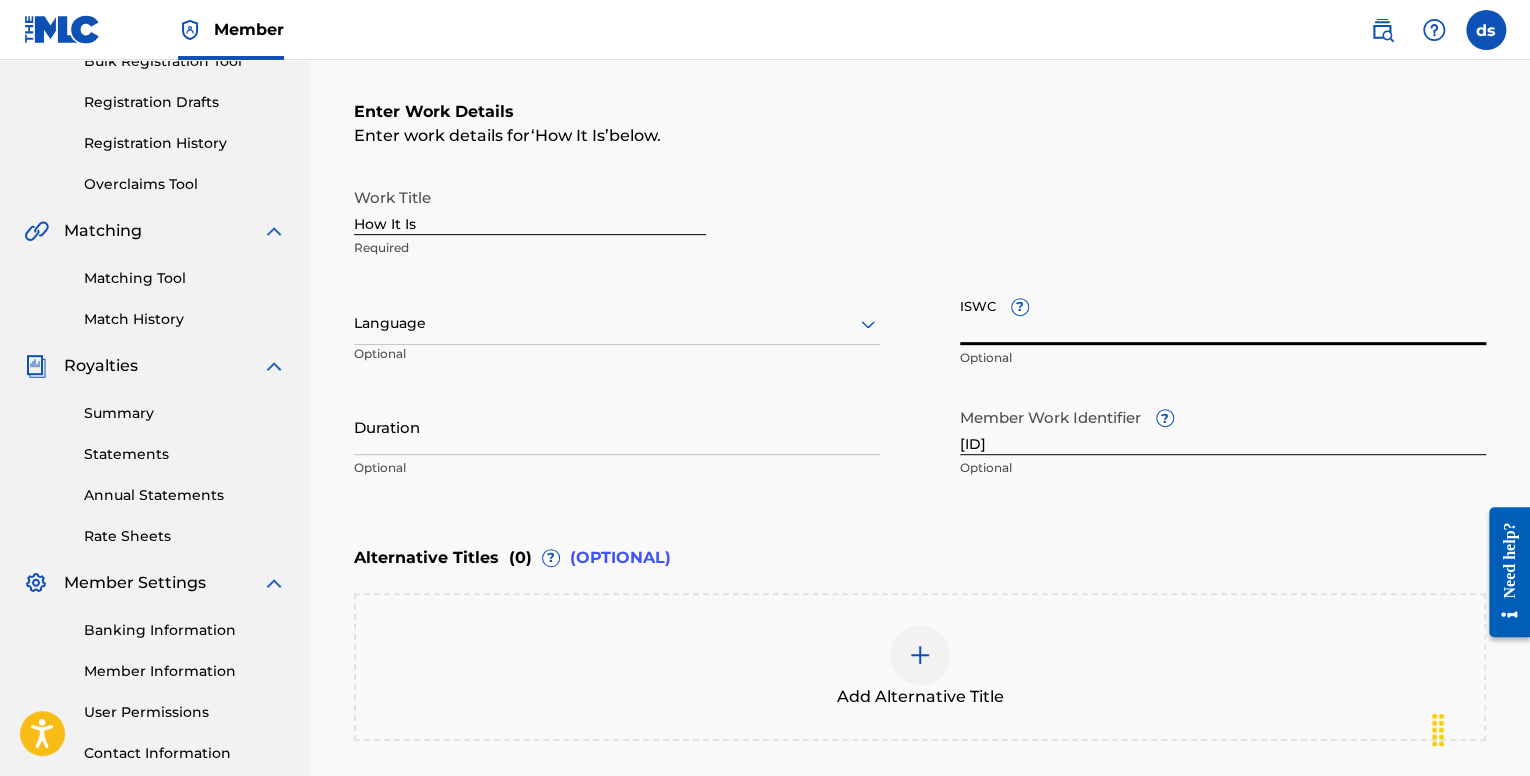 paste on "[ID]" 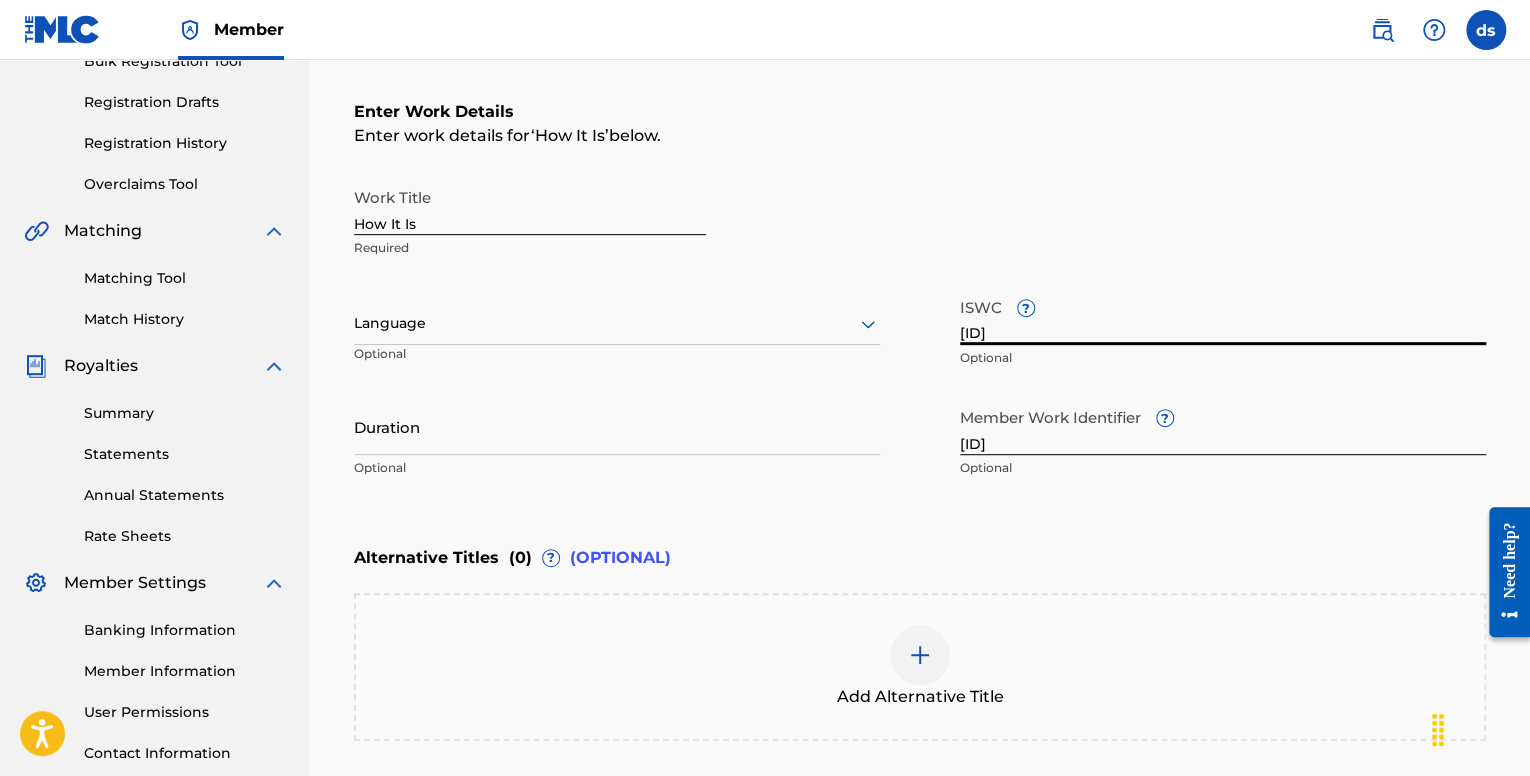 type on "[ID]" 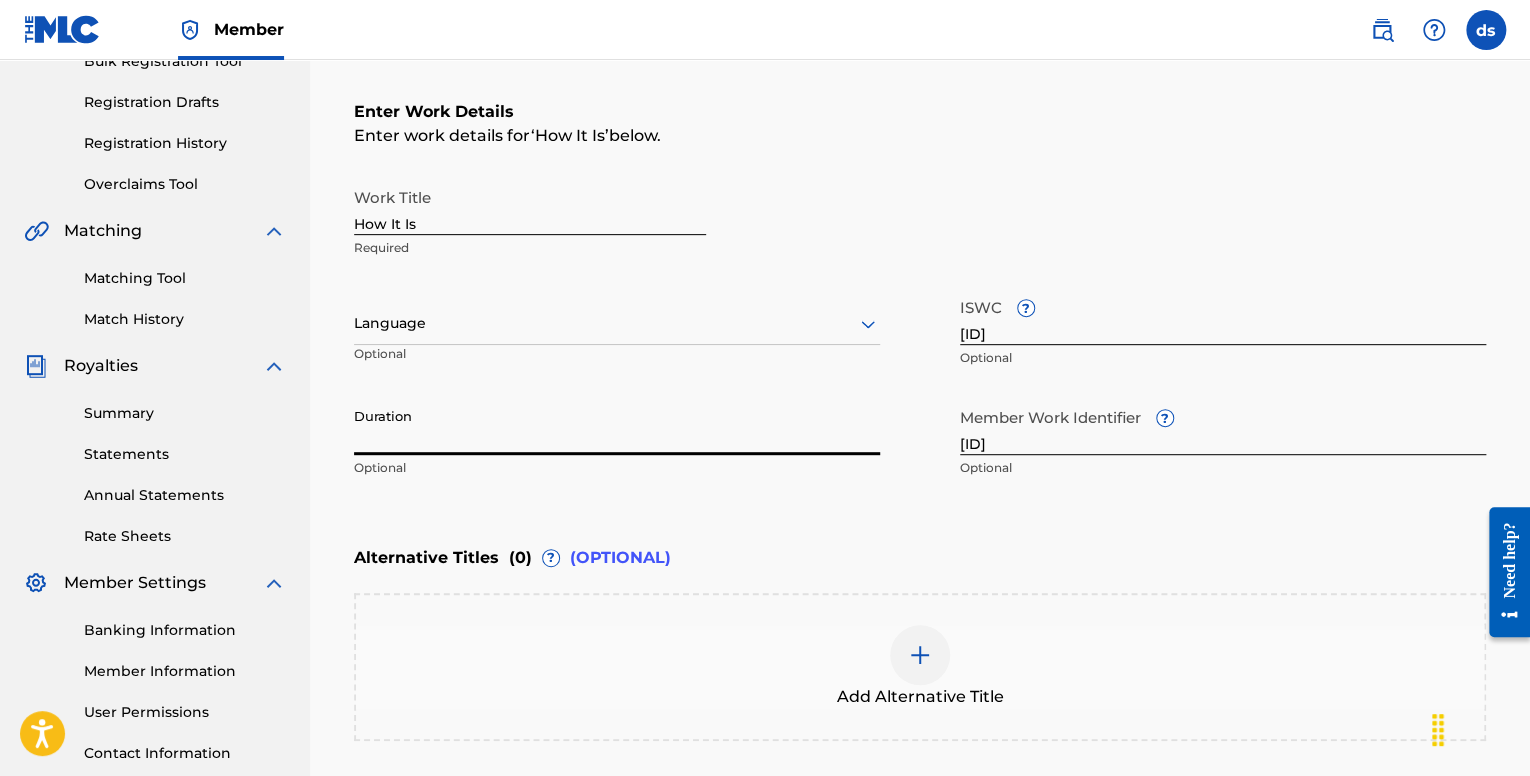 click on "Duration" at bounding box center (617, 426) 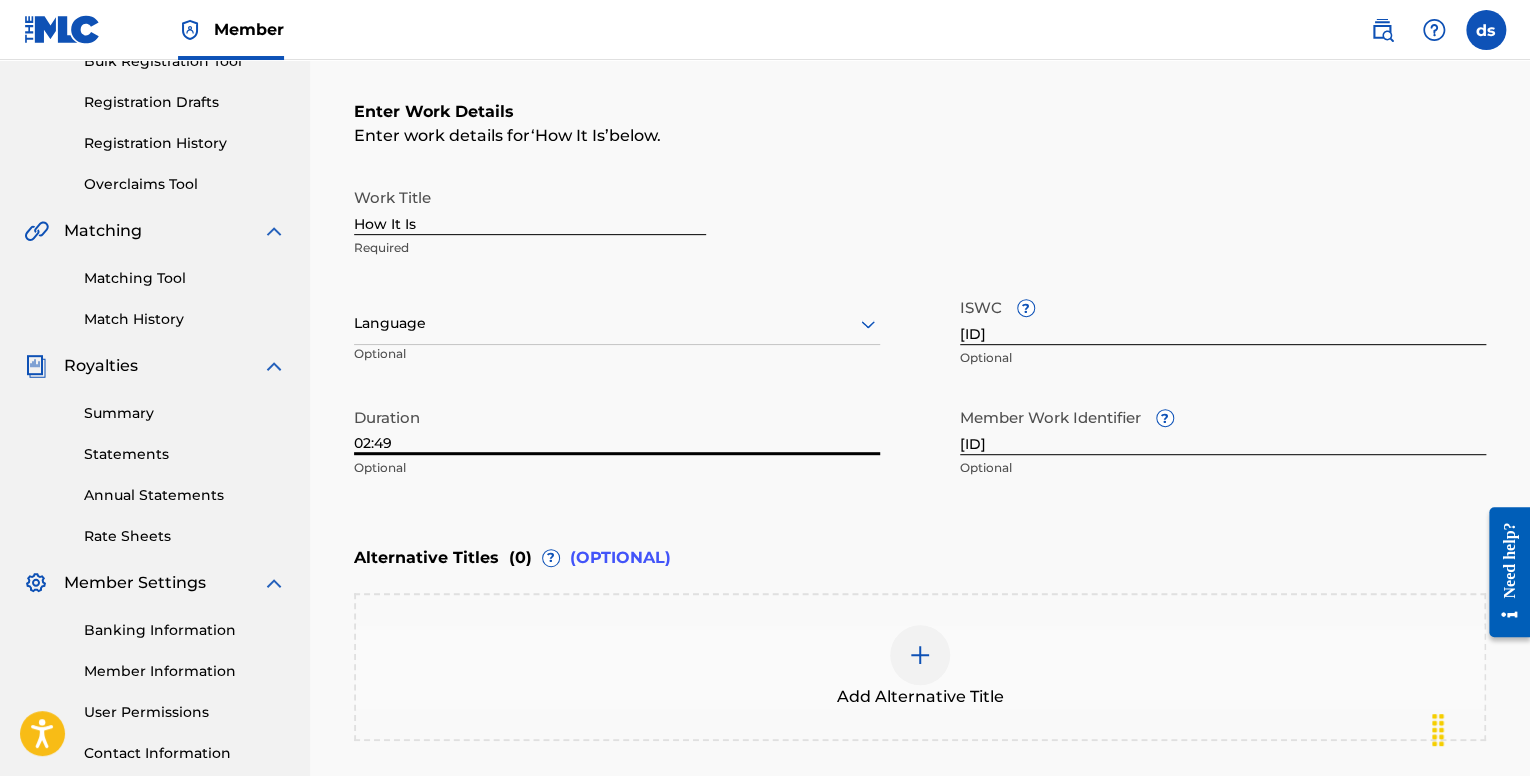 type on "02:49" 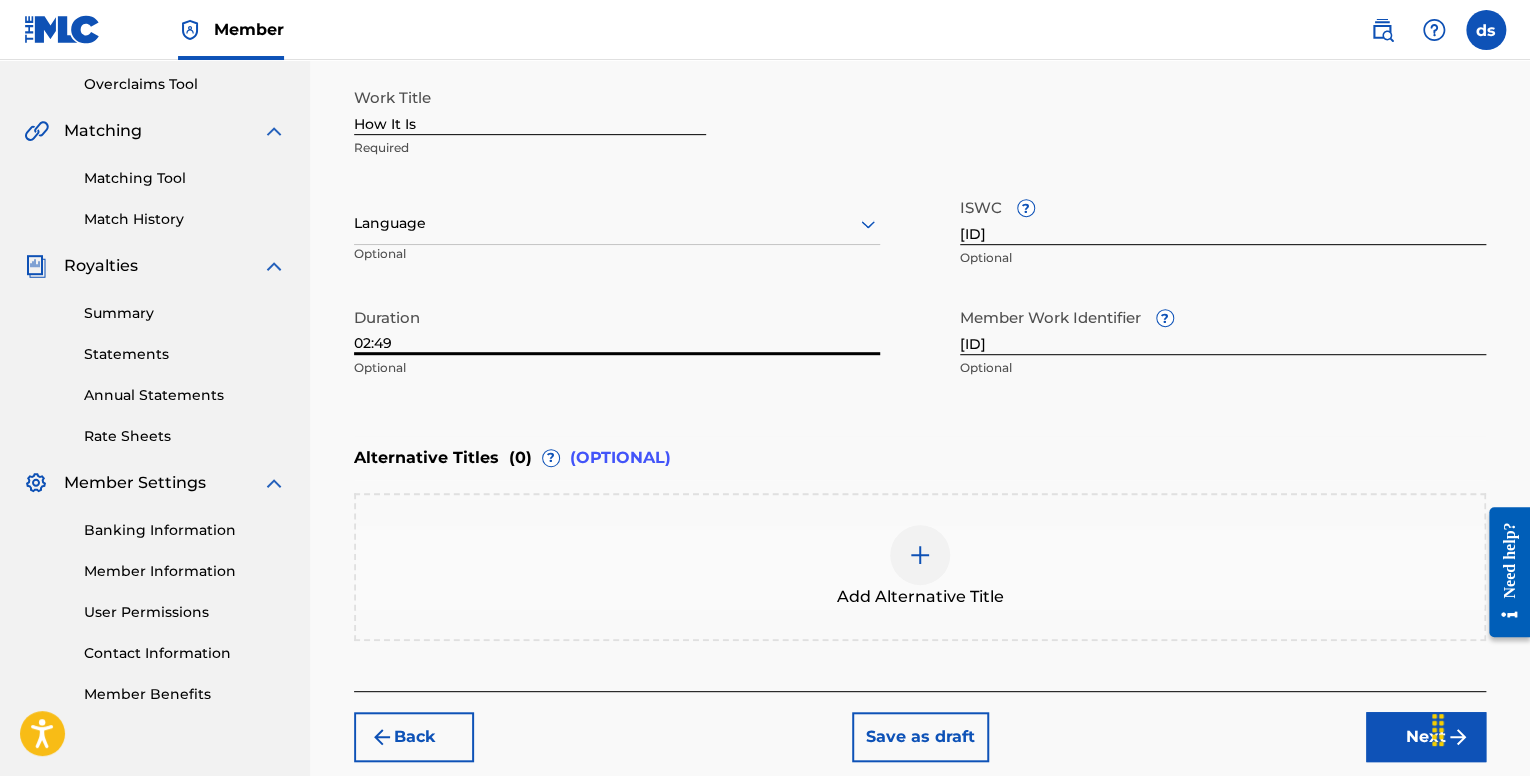 scroll, scrollTop: 515, scrollLeft: 0, axis: vertical 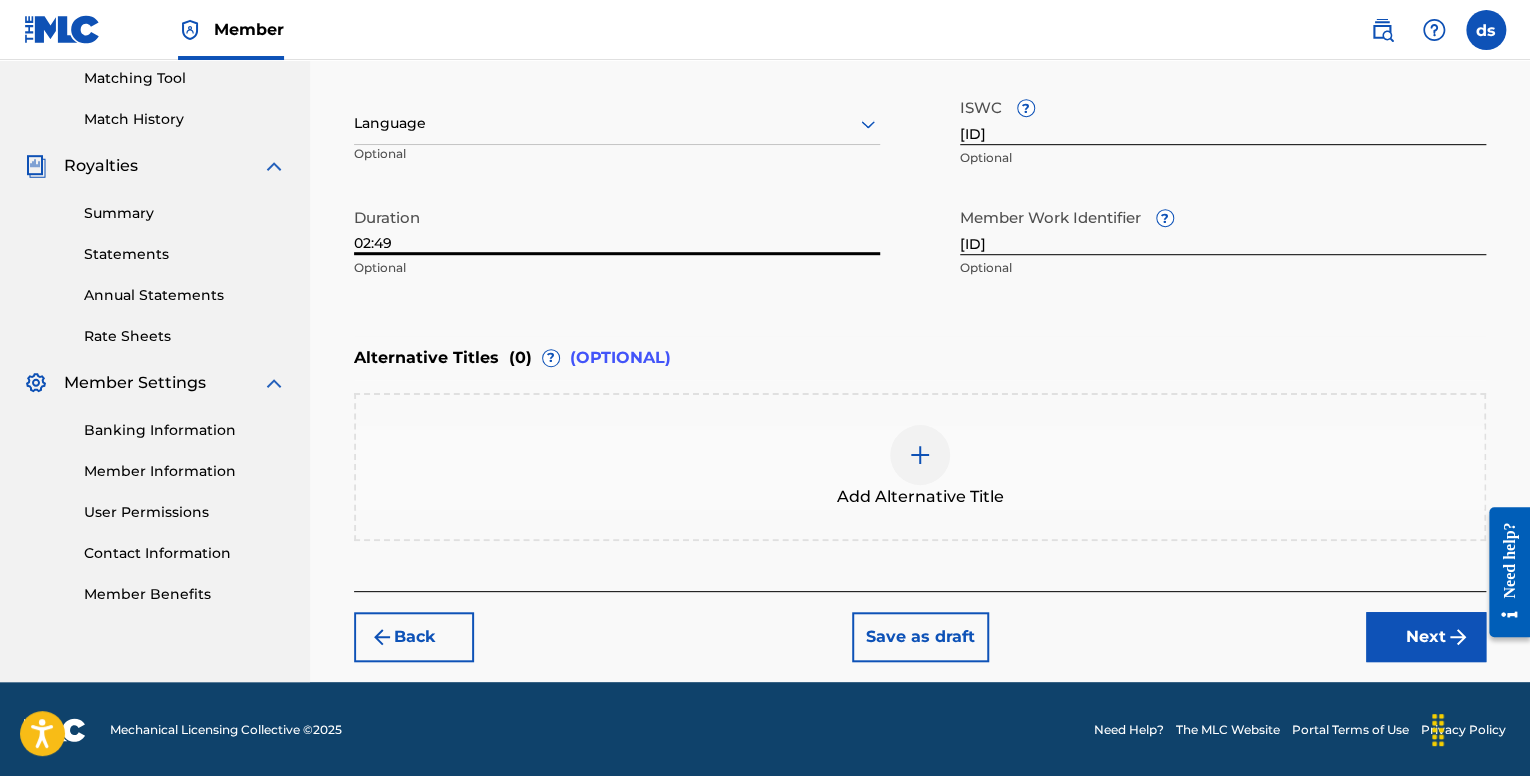 click on "Next" at bounding box center (1426, 637) 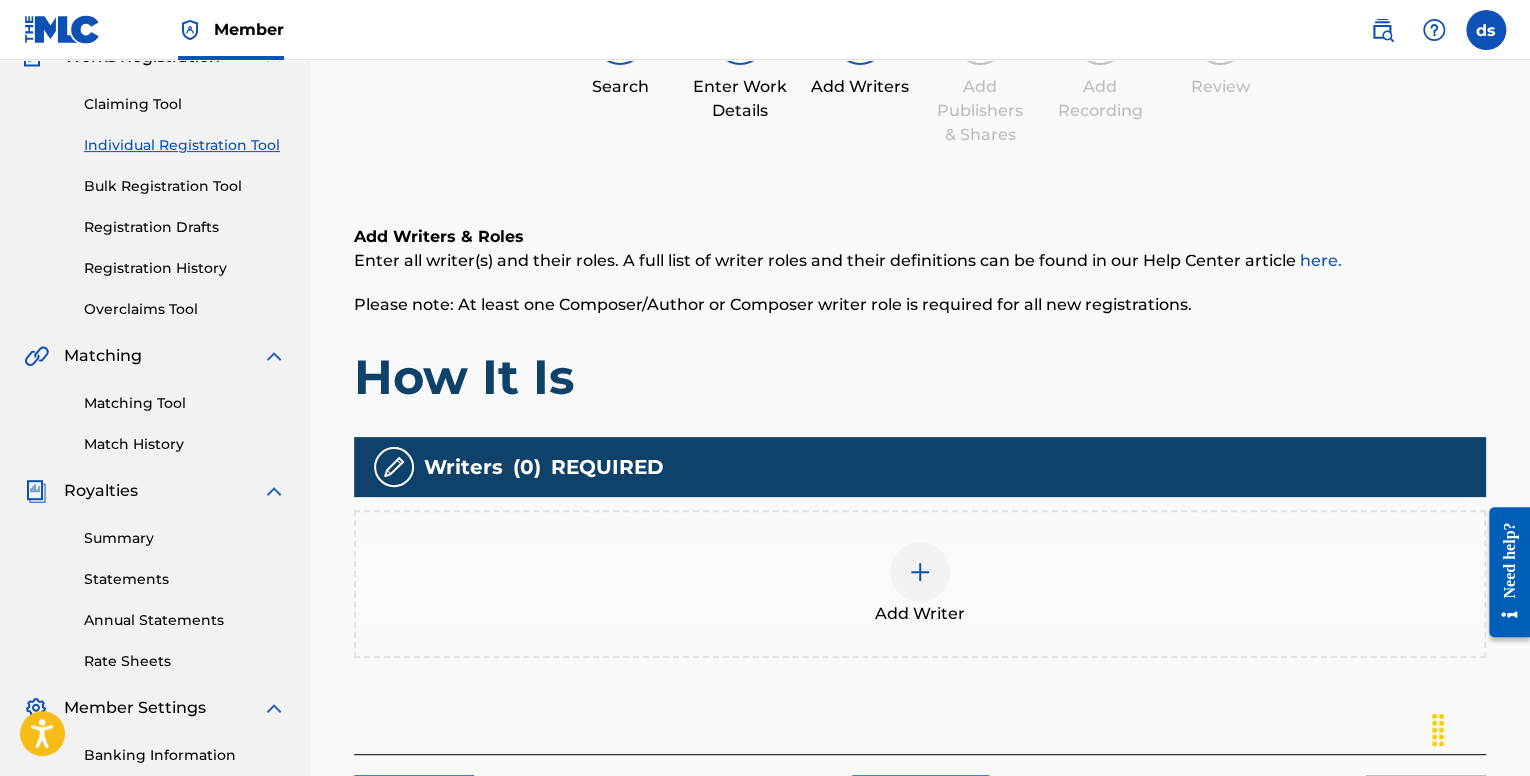 scroll, scrollTop: 464, scrollLeft: 0, axis: vertical 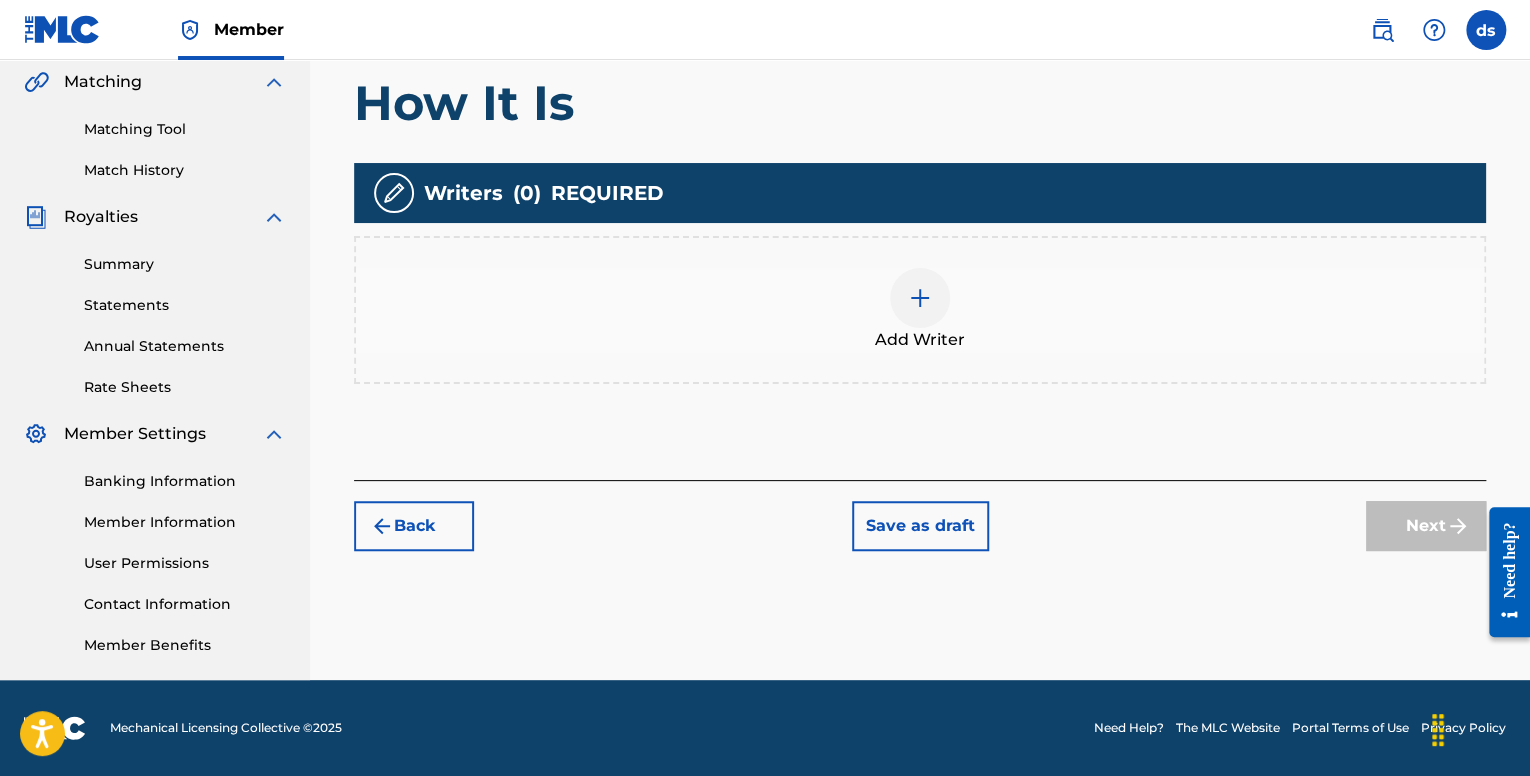 click at bounding box center [920, 298] 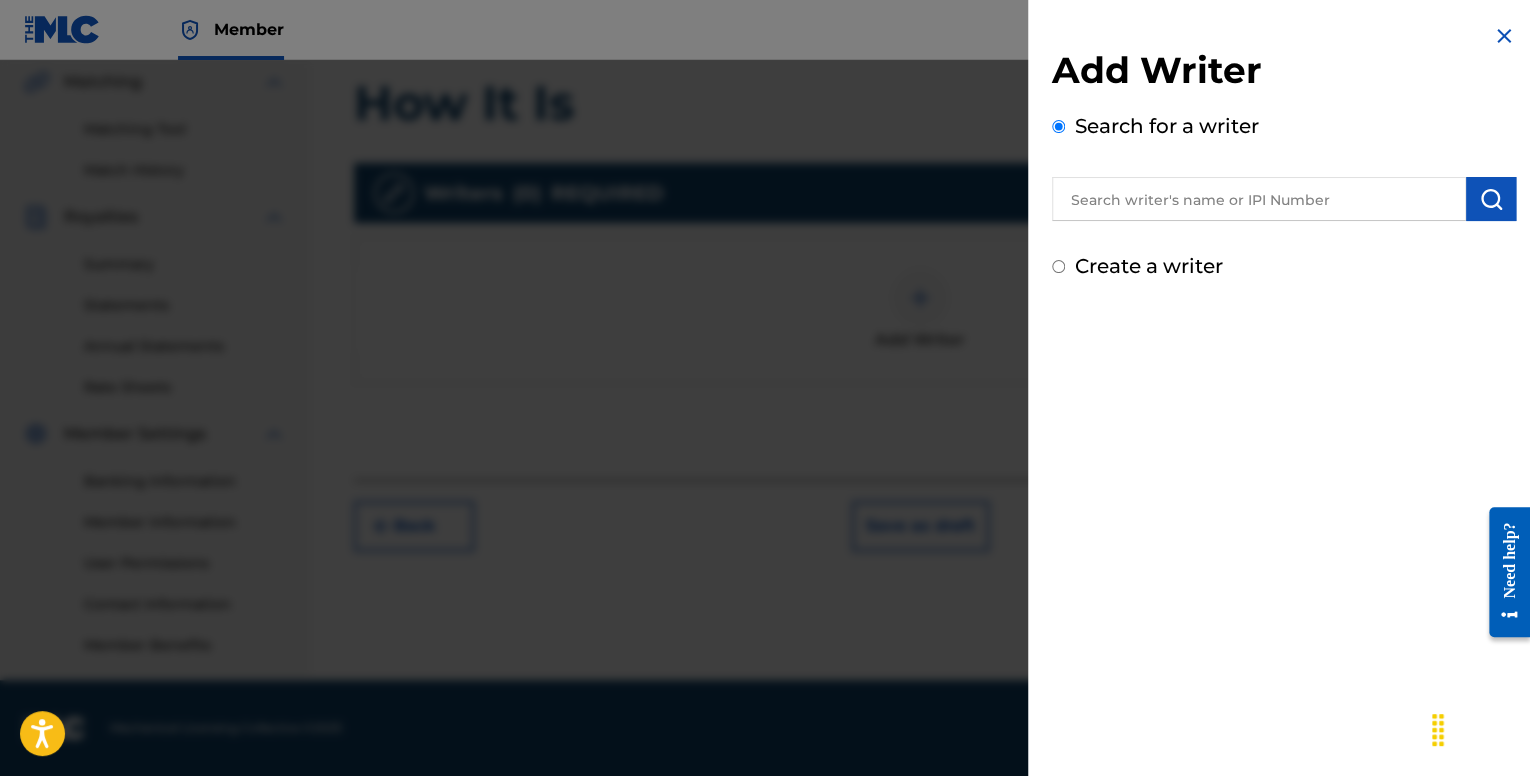 click at bounding box center [1259, 199] 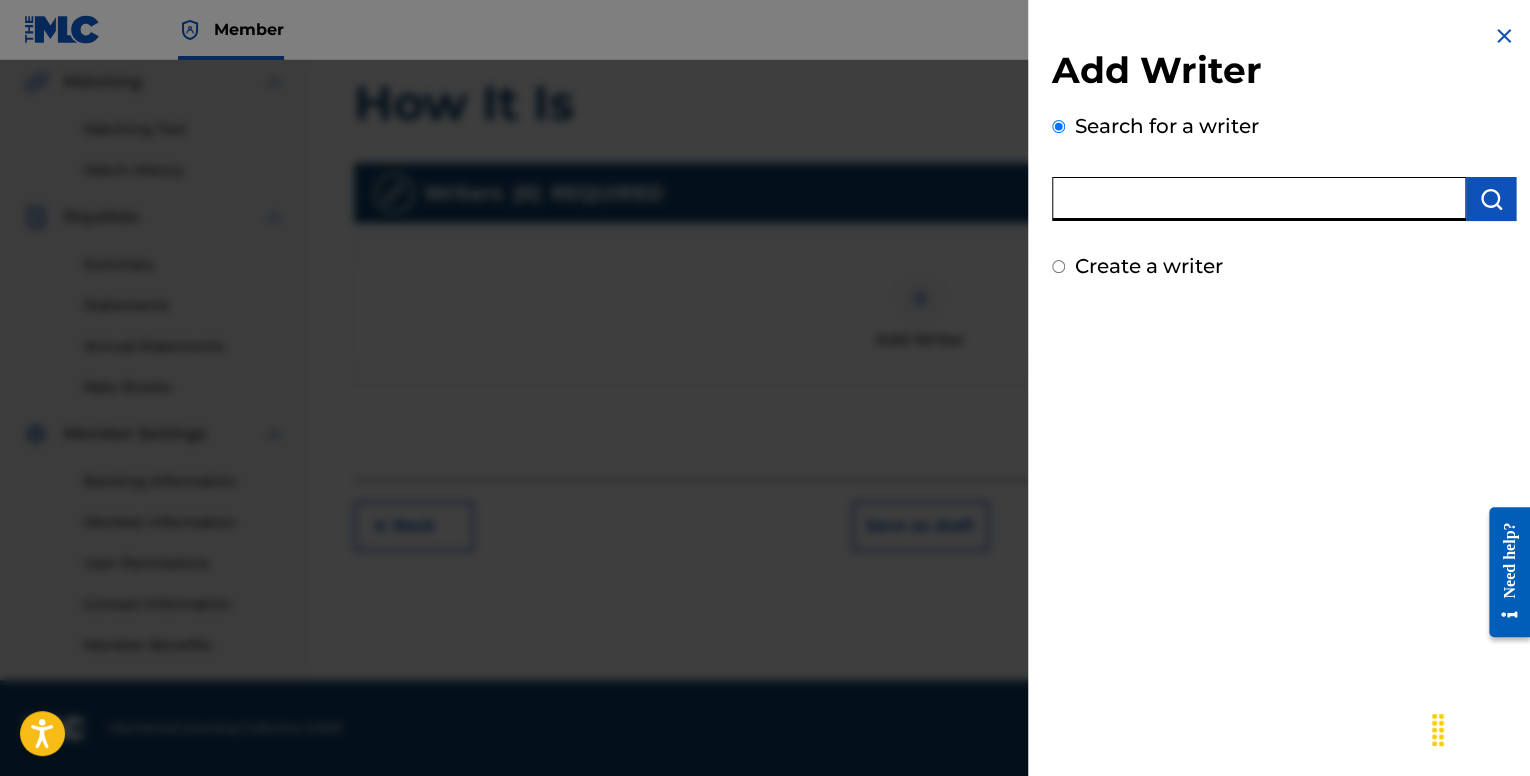 click at bounding box center [1259, 199] 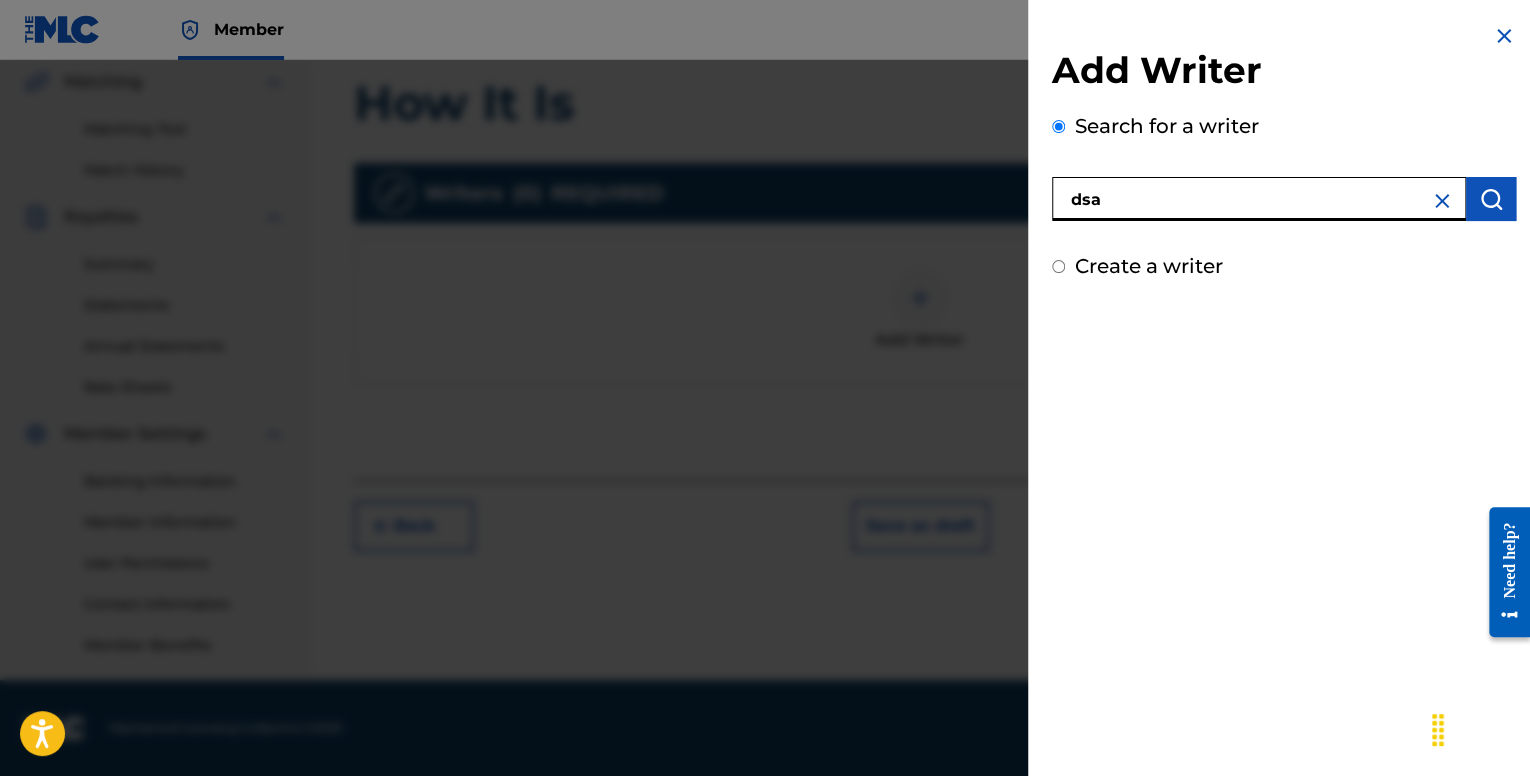 paste on "[ID]" 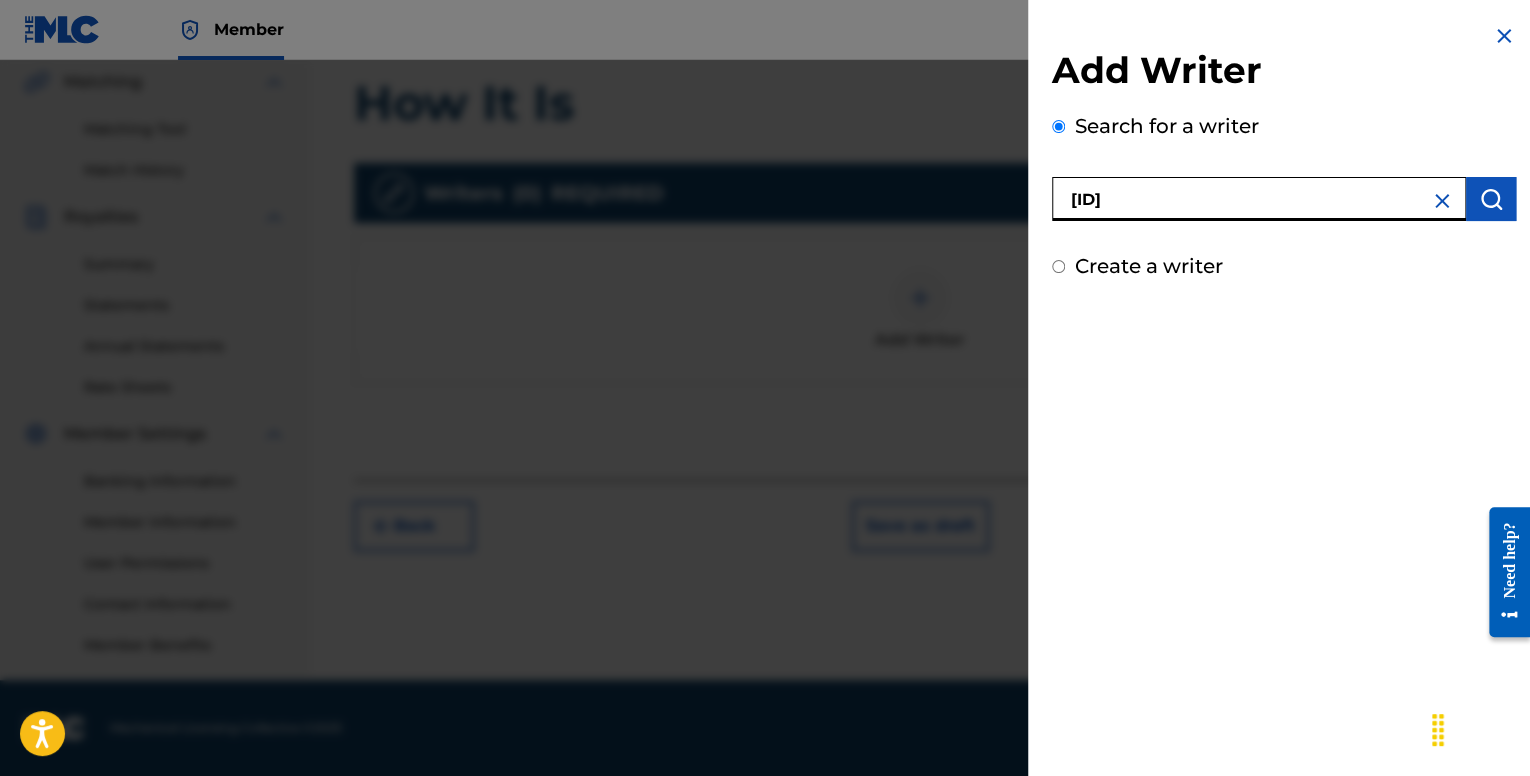 type on "[ID]p" 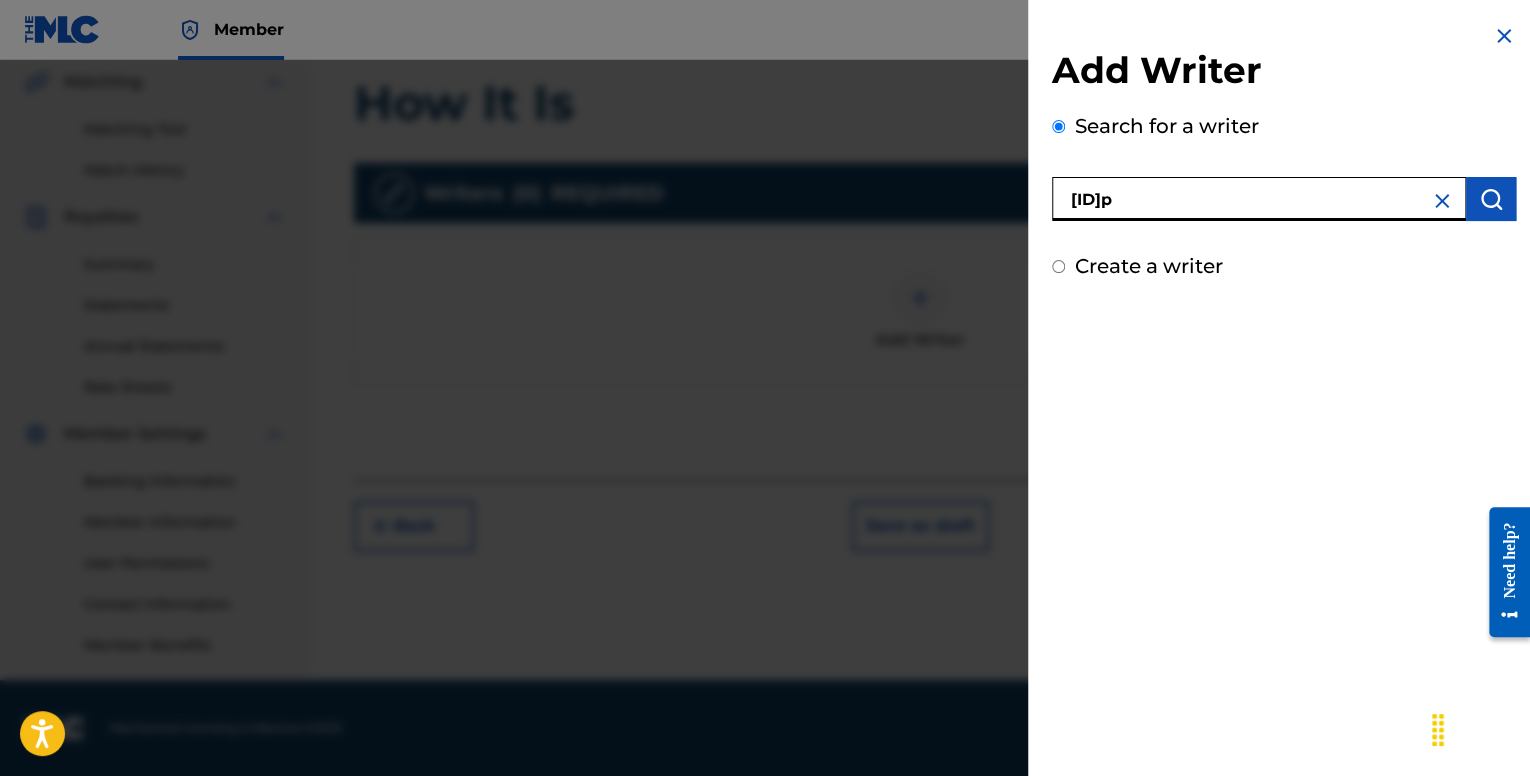 drag, startPoint x: 1200, startPoint y: 203, endPoint x: 1048, endPoint y: 213, distance: 152.3286 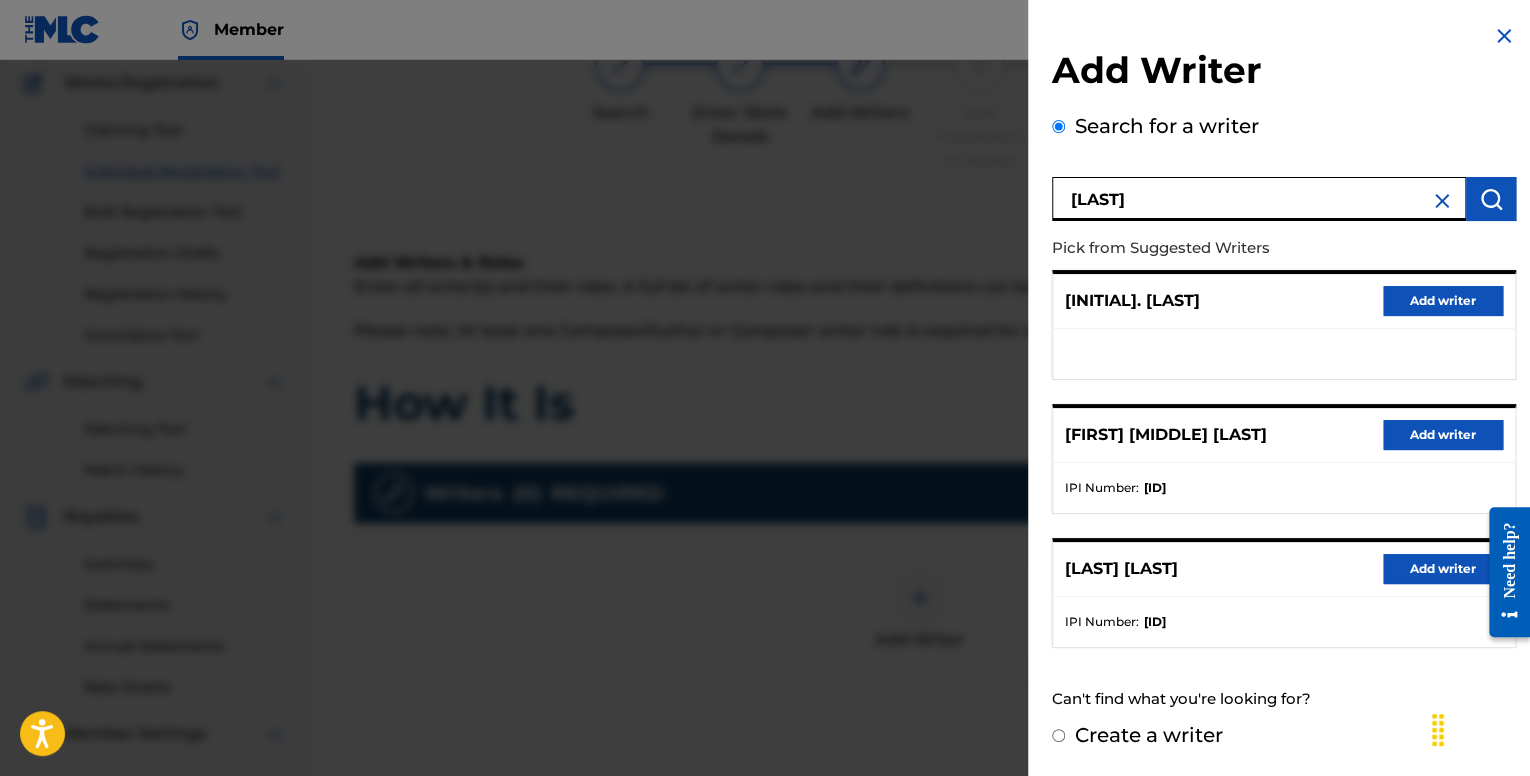 scroll, scrollTop: 264, scrollLeft: 0, axis: vertical 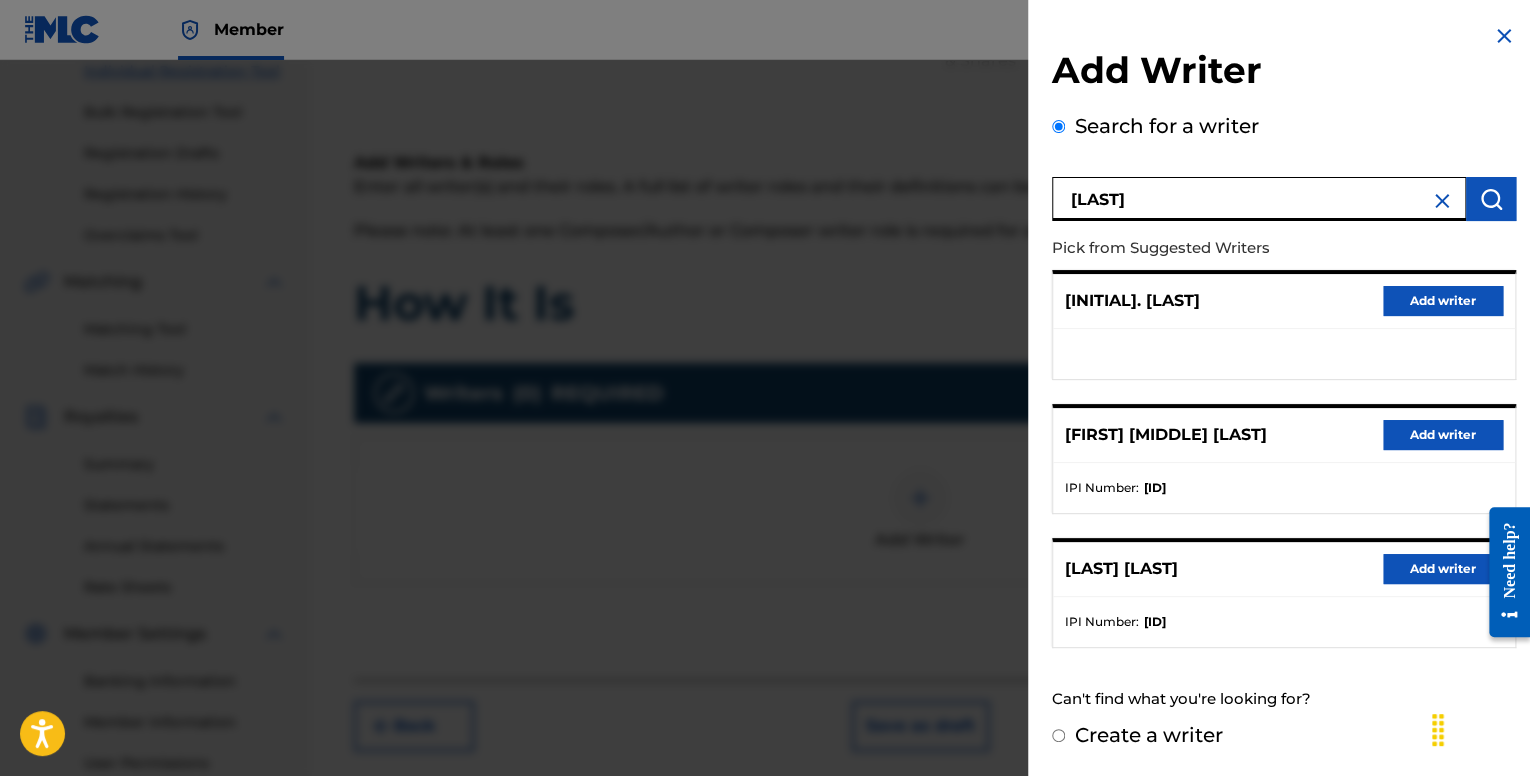 drag, startPoint x: 1155, startPoint y: 205, endPoint x: 1040, endPoint y: 205, distance: 115 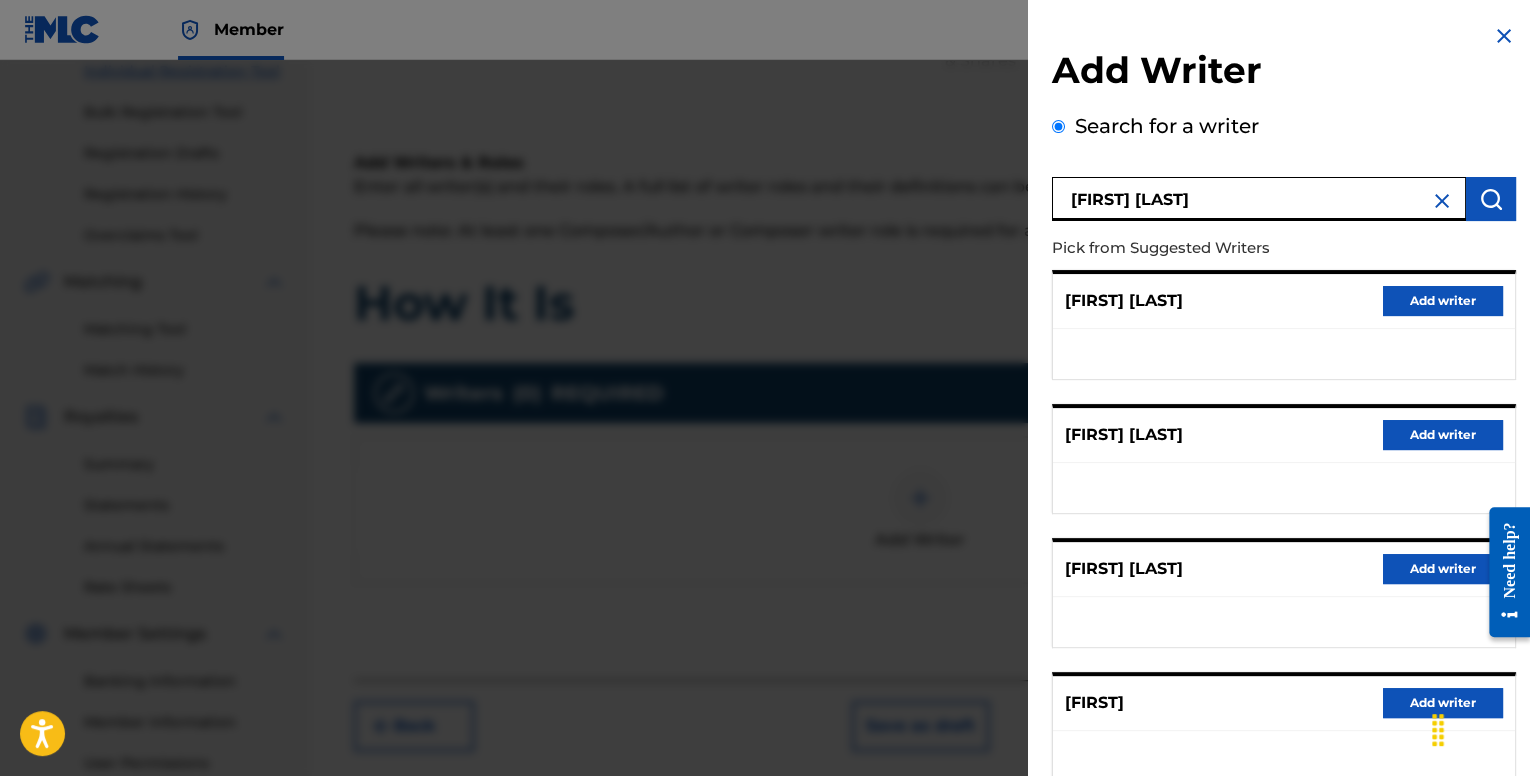 type on "[FIRST] [LAST]" 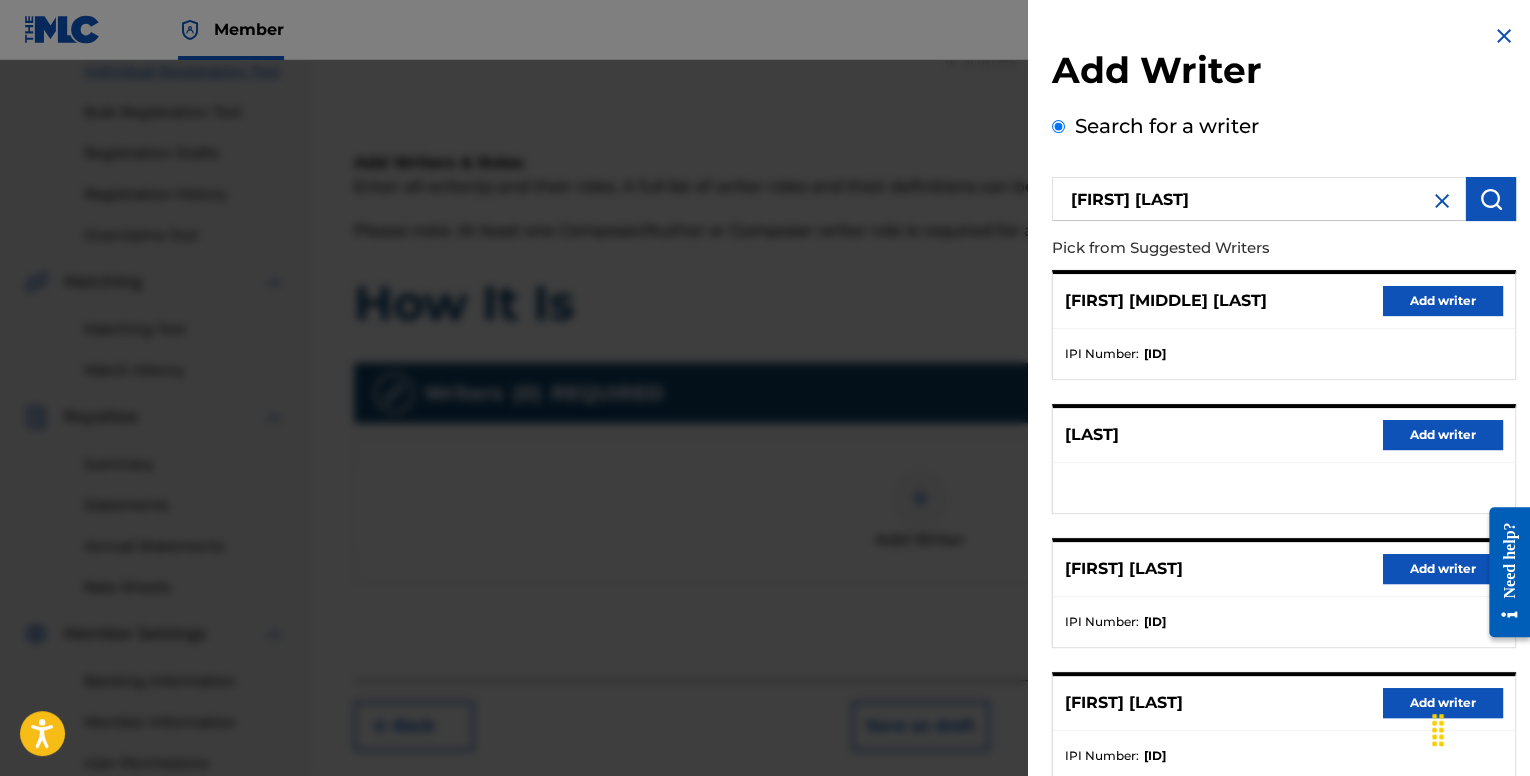 click on "Add writer" at bounding box center (1443, 301) 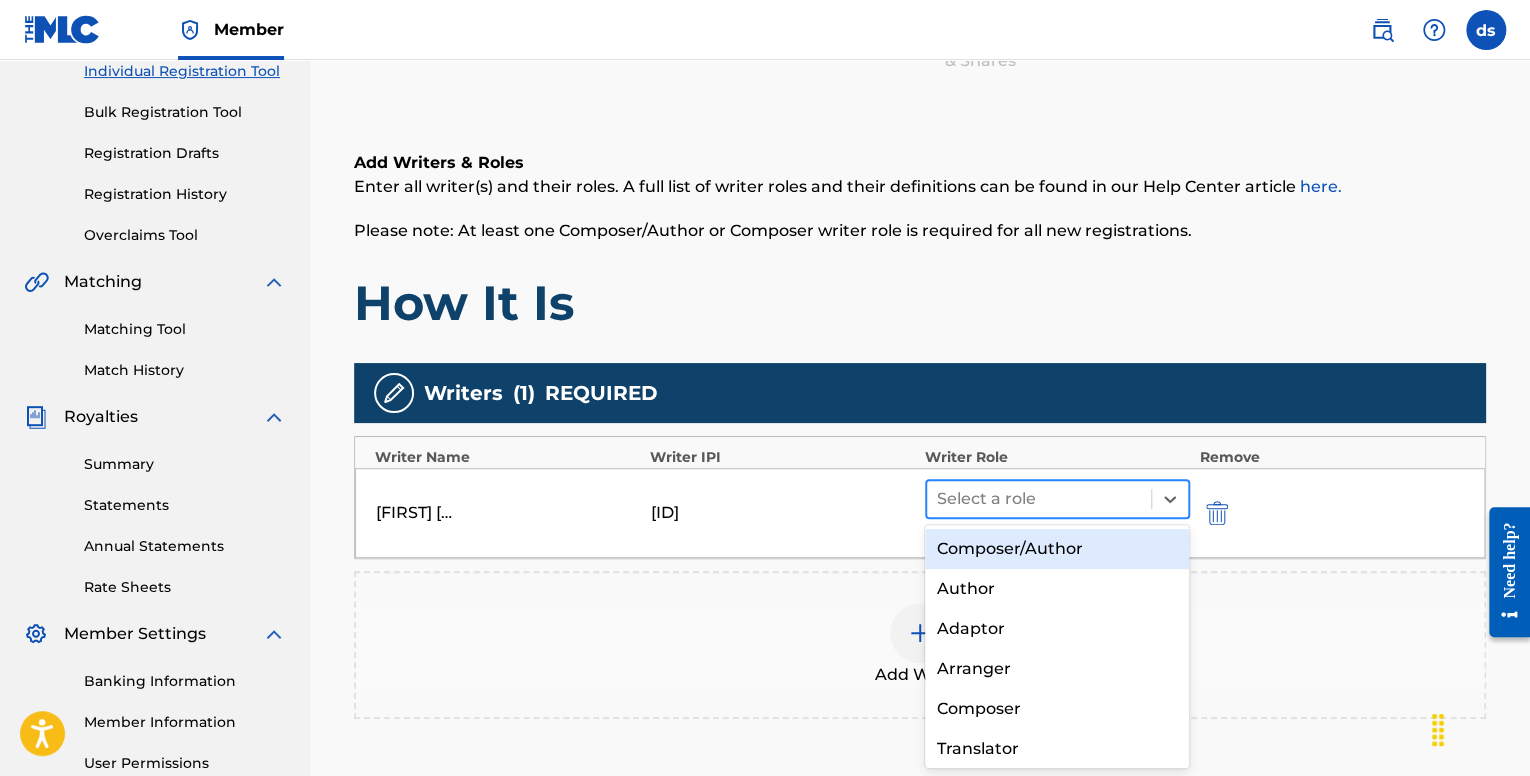 click at bounding box center [1039, 499] 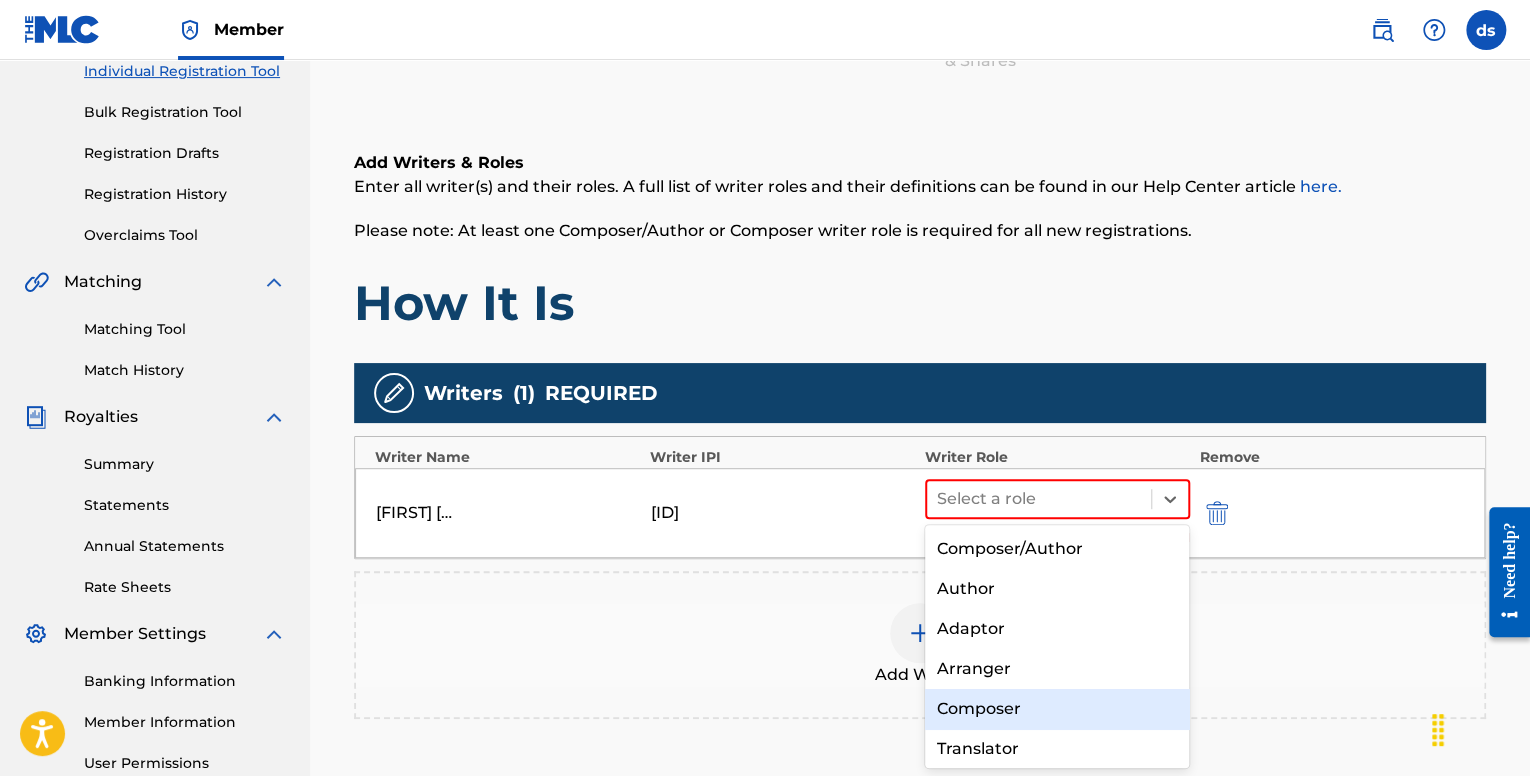 click on "Composer" at bounding box center (1057, 709) 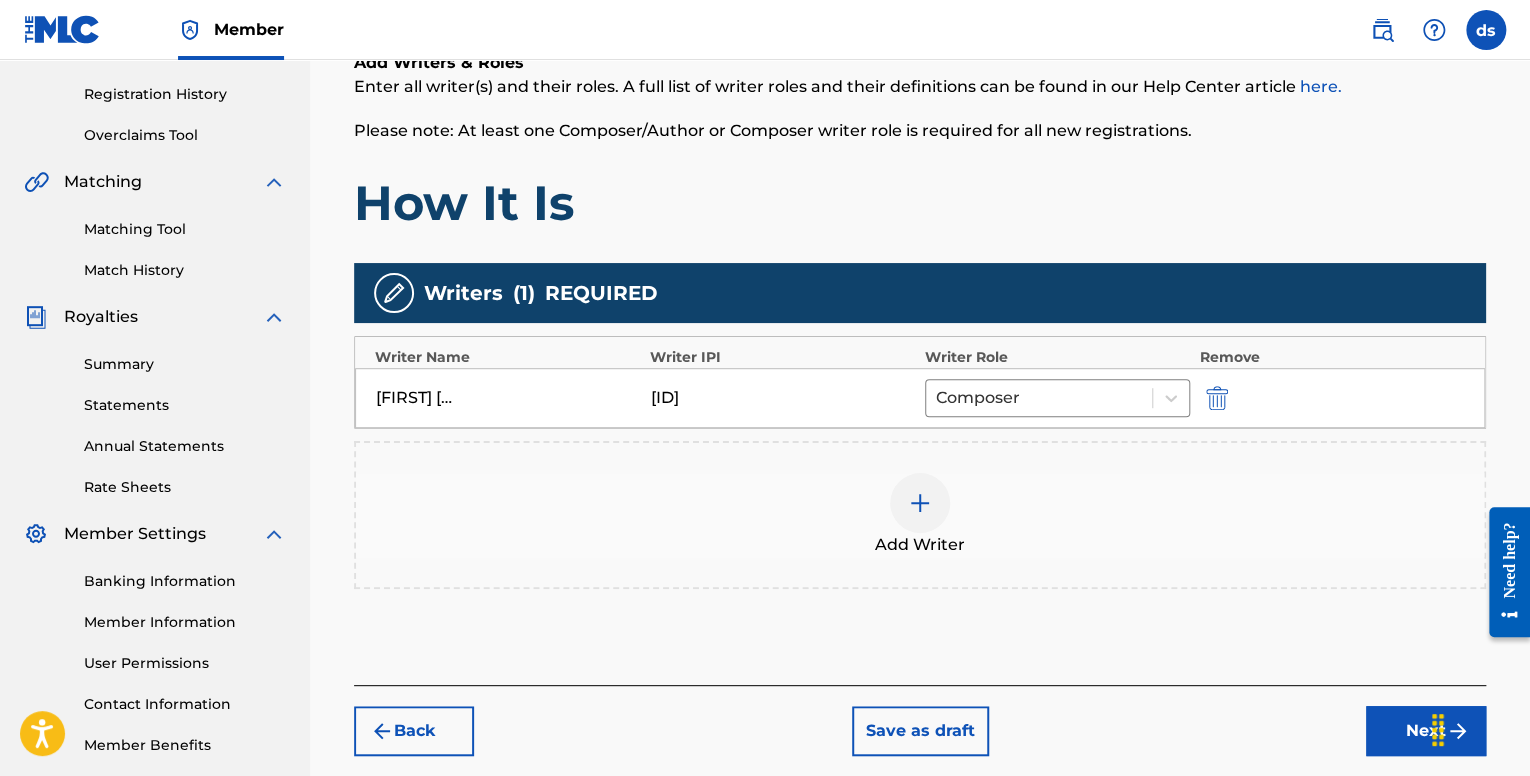 scroll, scrollTop: 464, scrollLeft: 0, axis: vertical 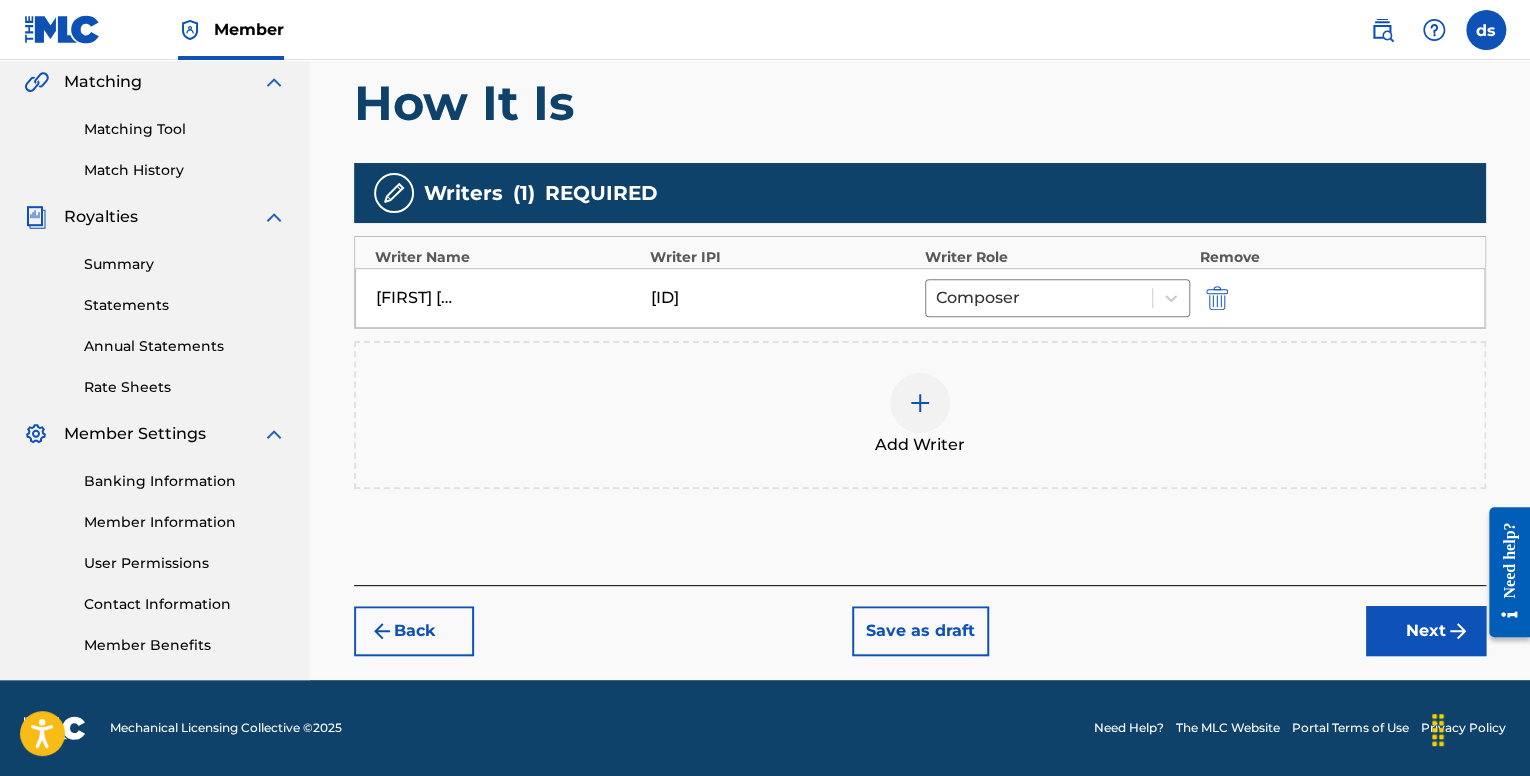 click on "Next" at bounding box center [1426, 631] 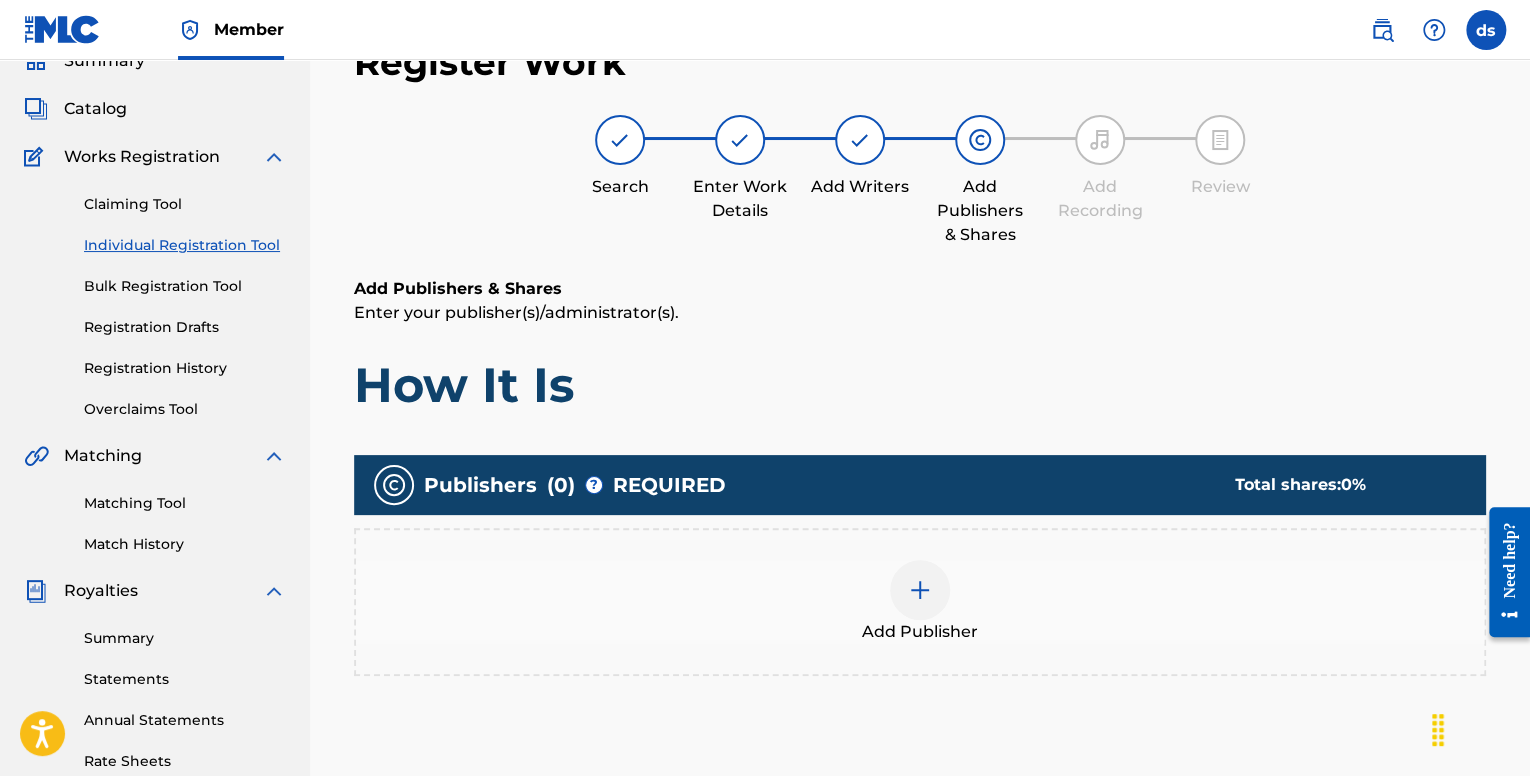 click at bounding box center [920, 590] 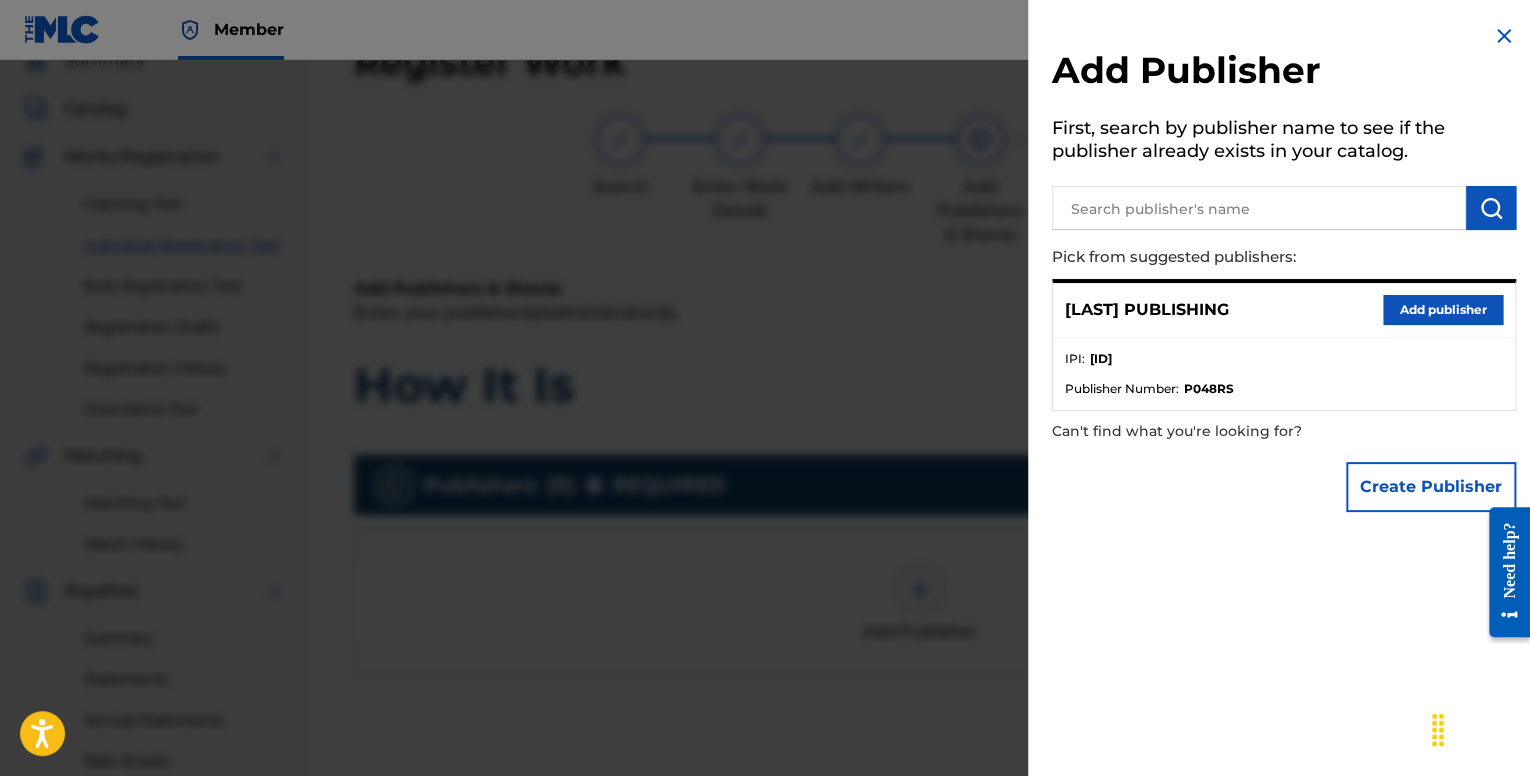 click on "Add publisher" at bounding box center [1443, 310] 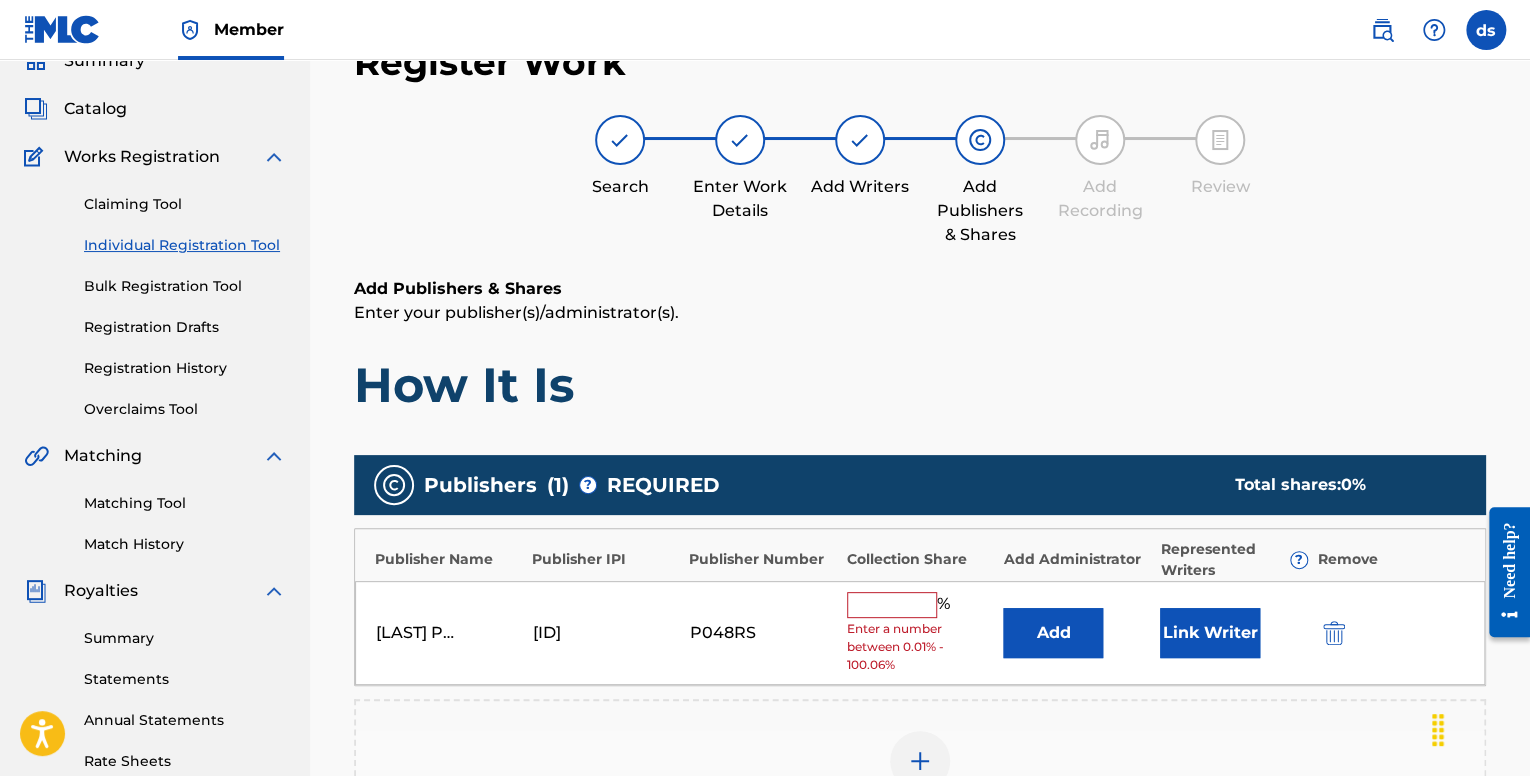 scroll, scrollTop: 190, scrollLeft: 0, axis: vertical 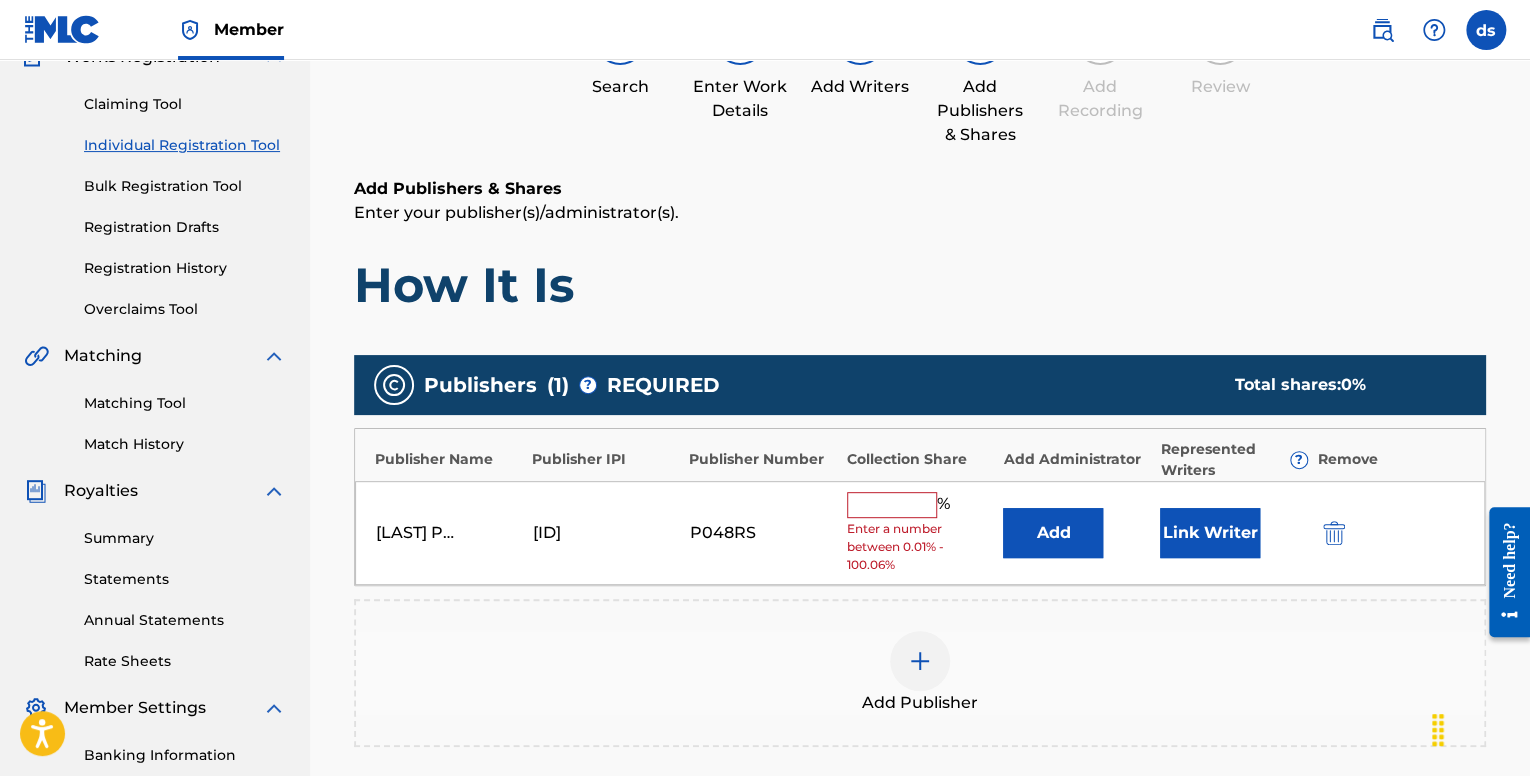 click at bounding box center (892, 505) 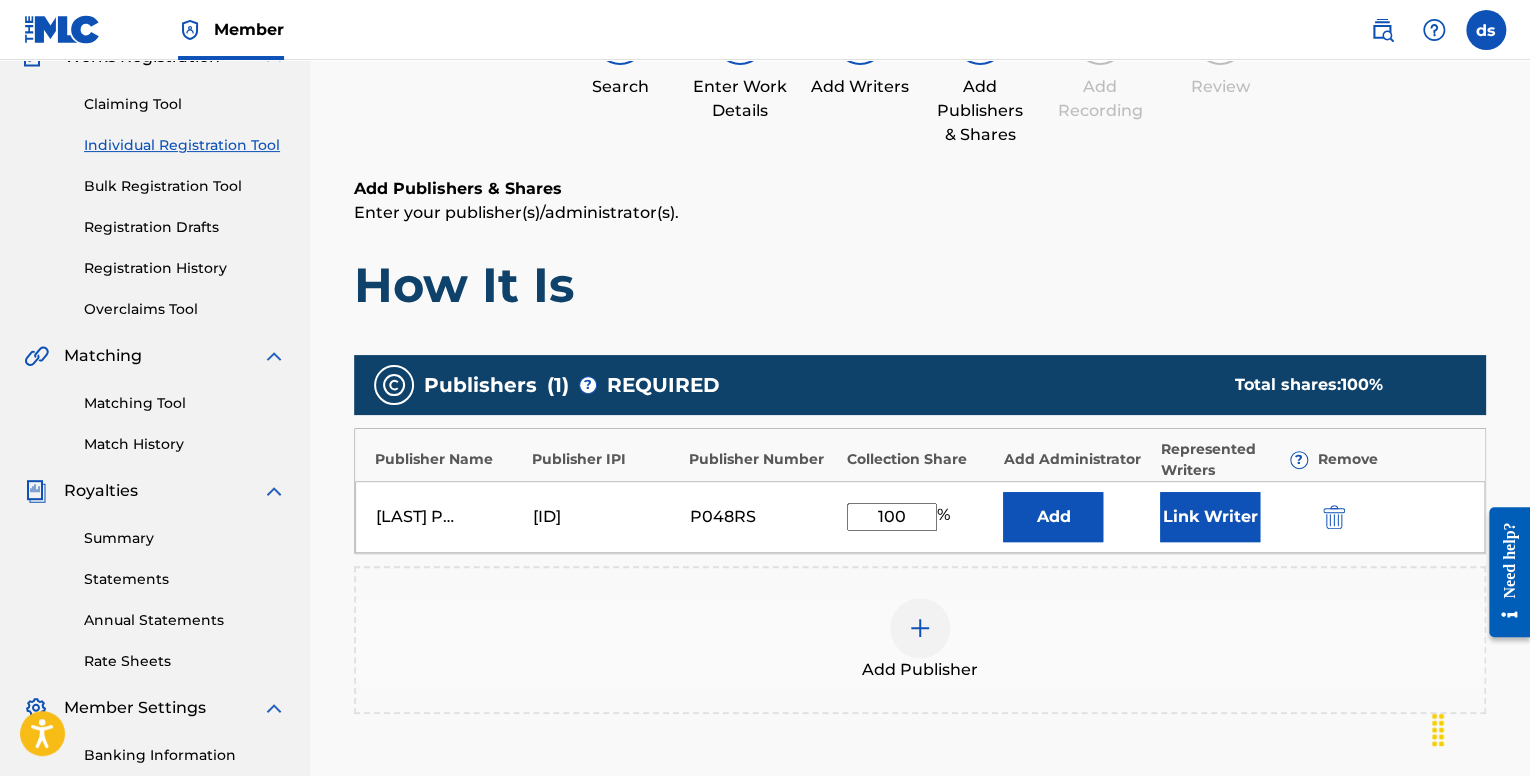 click on "Link Writer" at bounding box center [1210, 517] 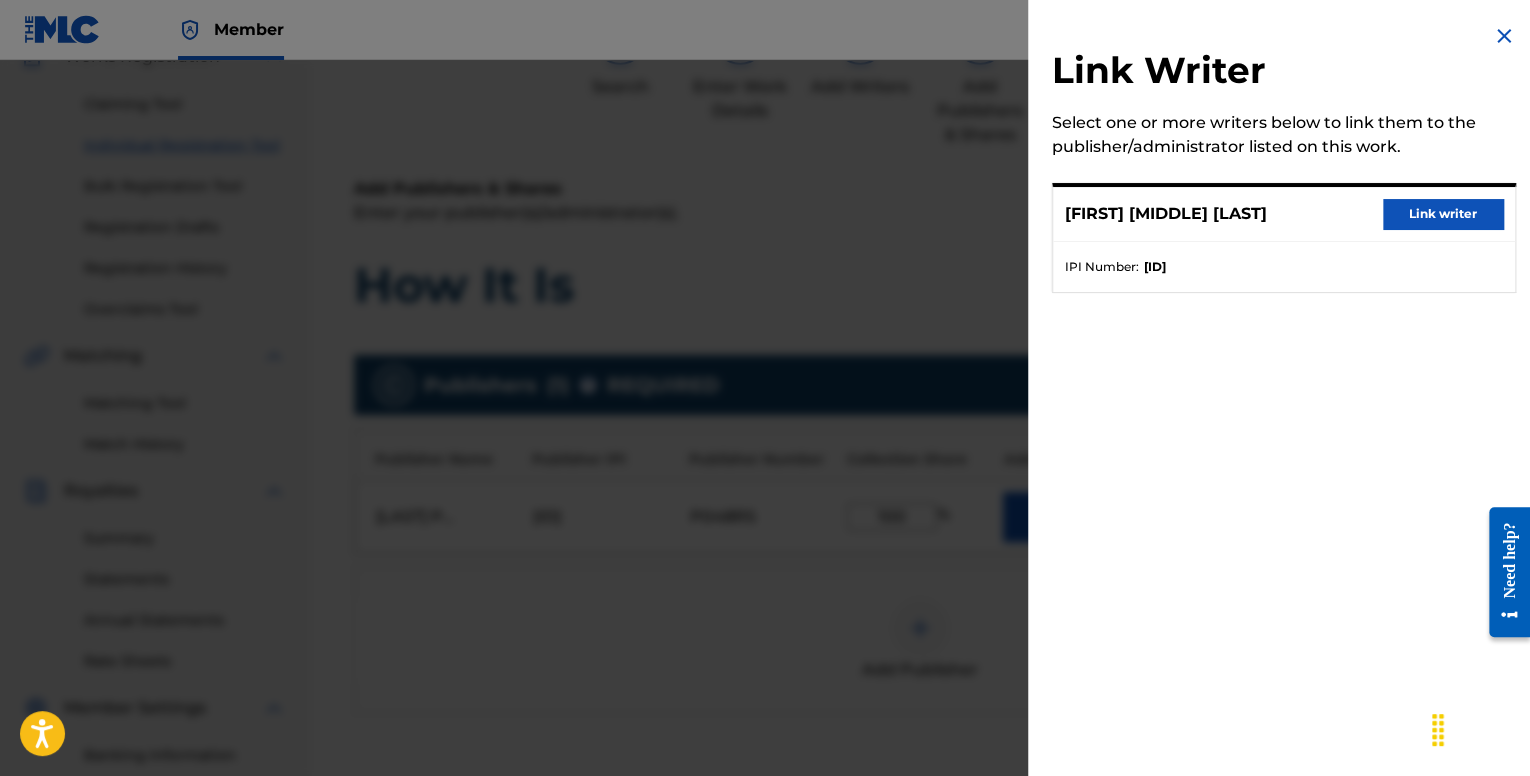click on "Link writer" at bounding box center (1443, 214) 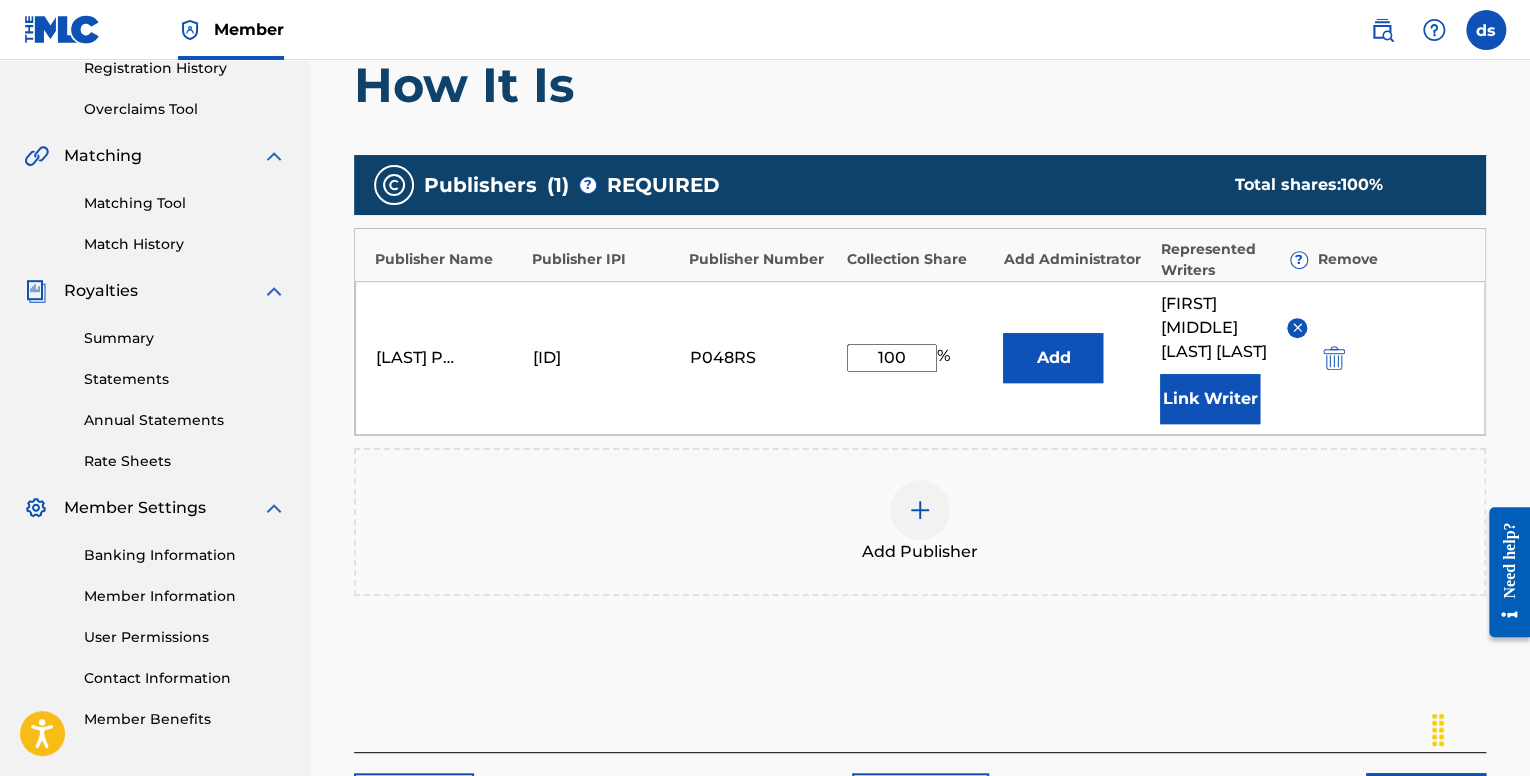 scroll, scrollTop: 551, scrollLeft: 0, axis: vertical 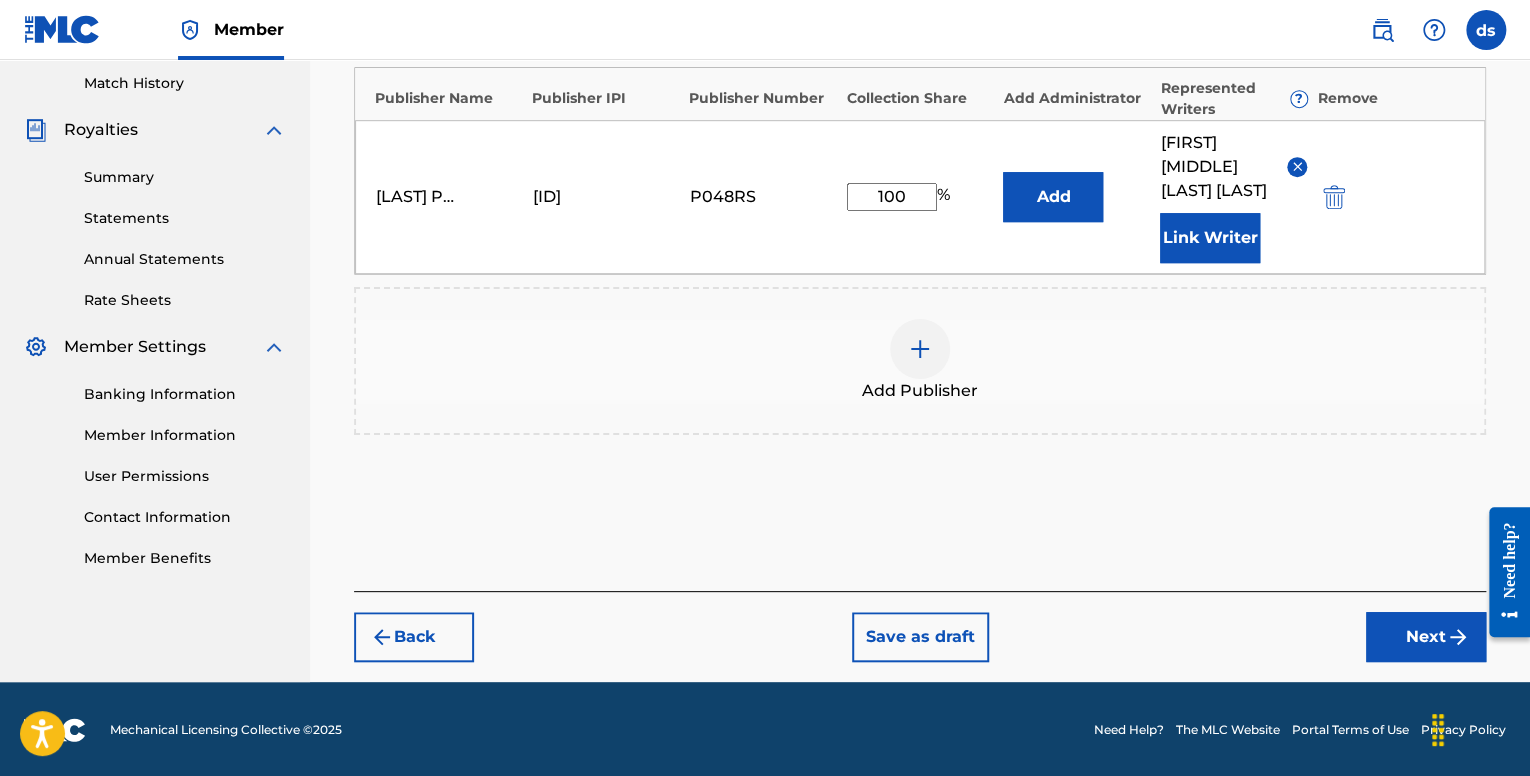 click on "Next" at bounding box center (1426, 637) 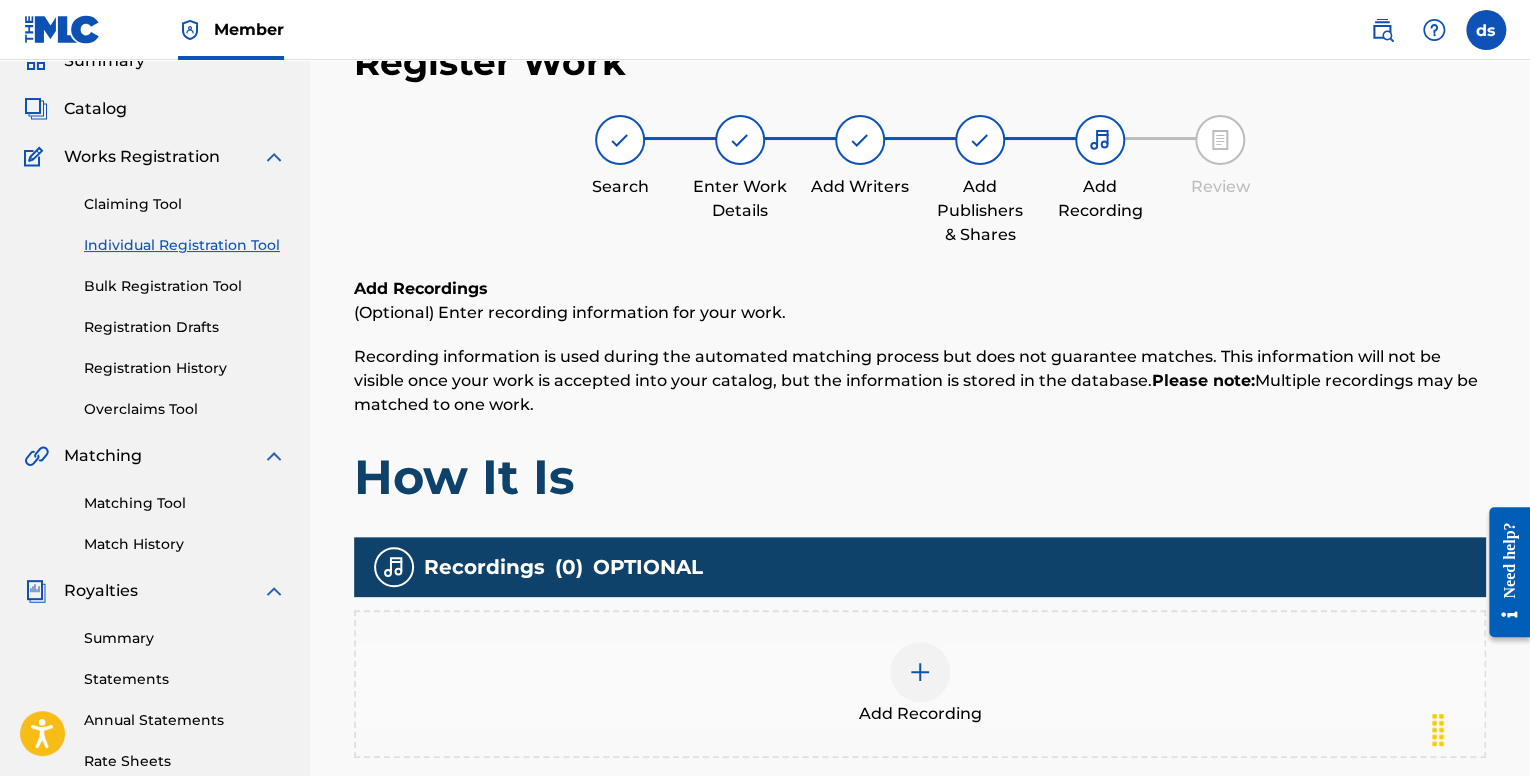 scroll, scrollTop: 290, scrollLeft: 0, axis: vertical 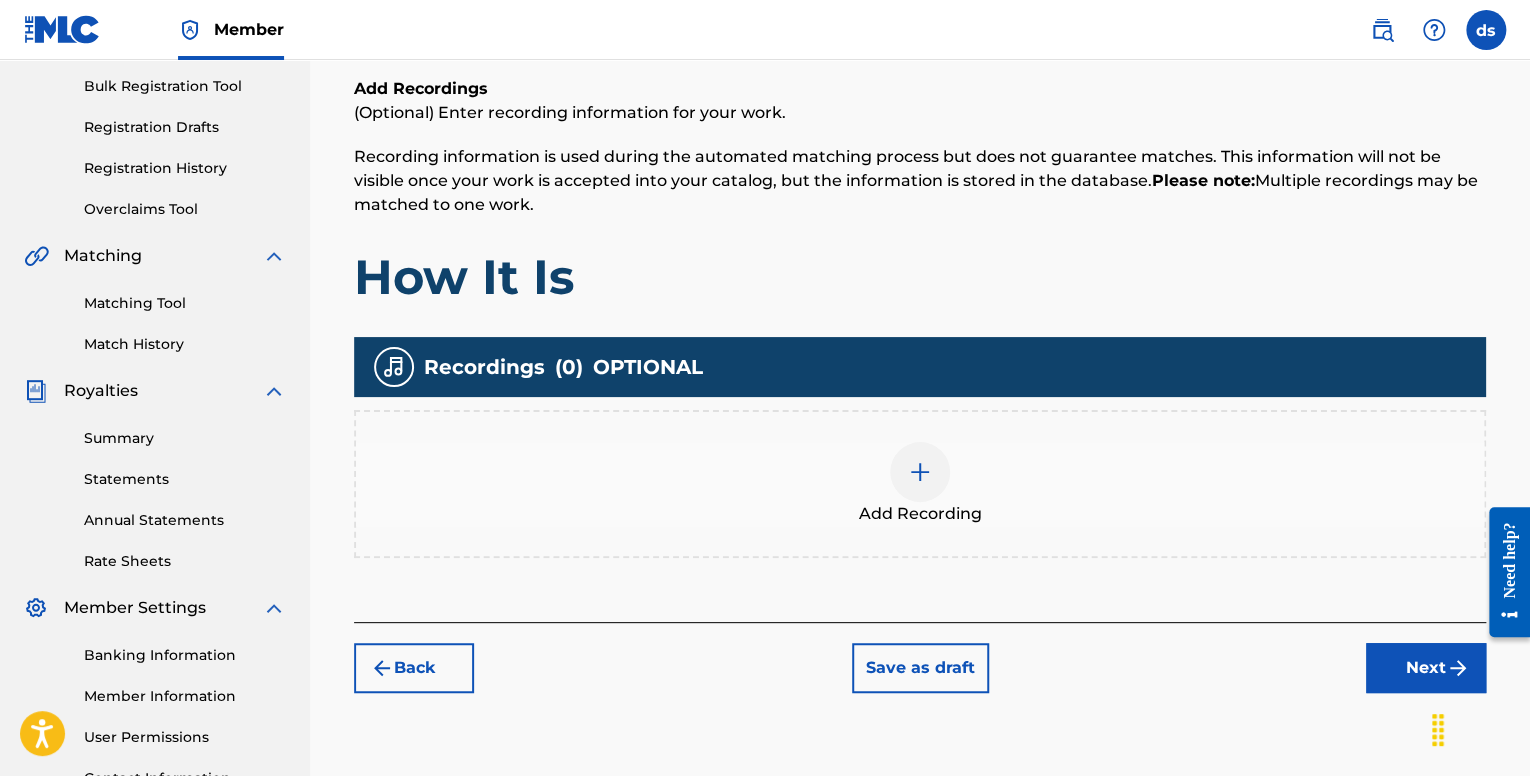 click at bounding box center [920, 472] 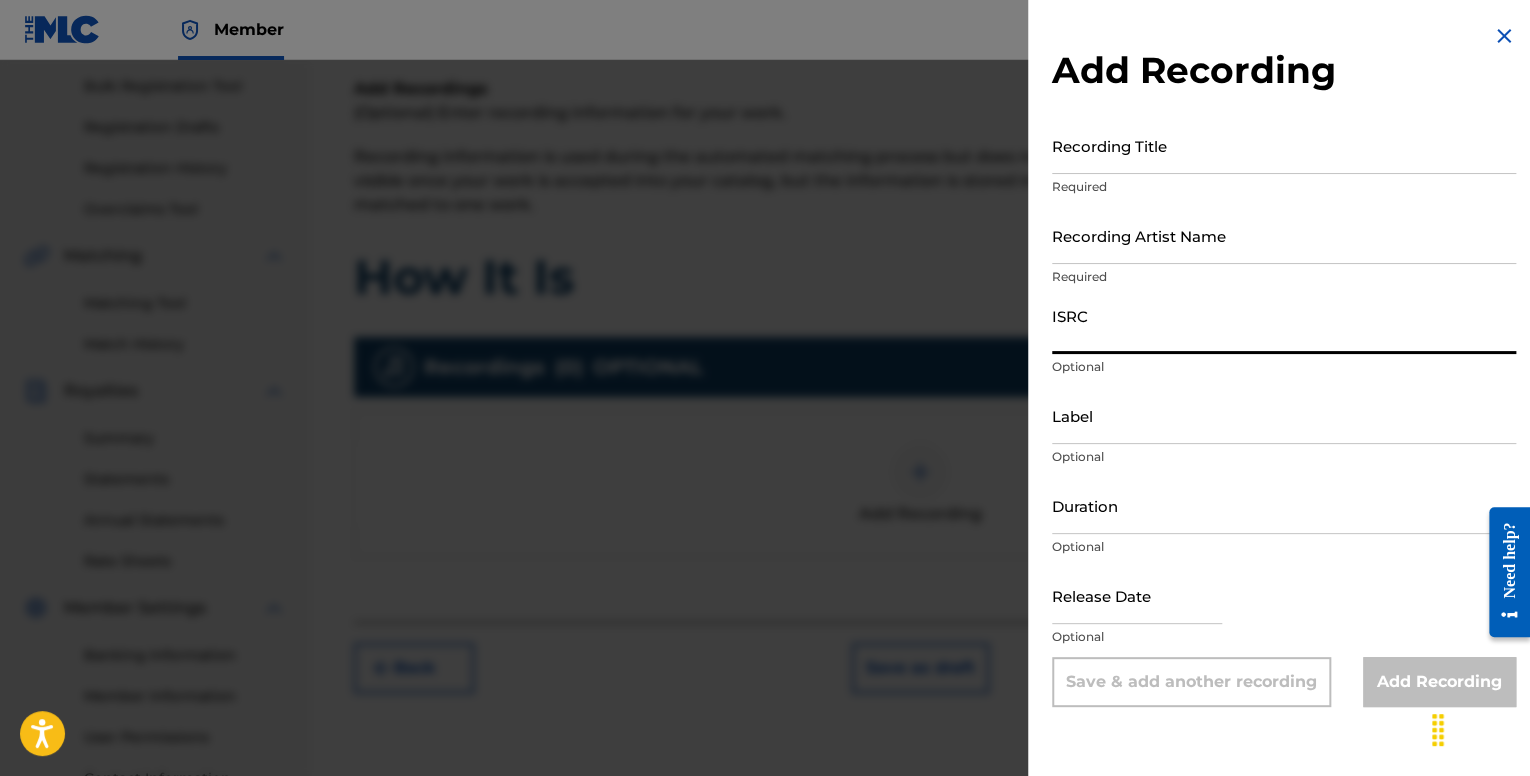 click on "ISRC" at bounding box center [1284, 325] 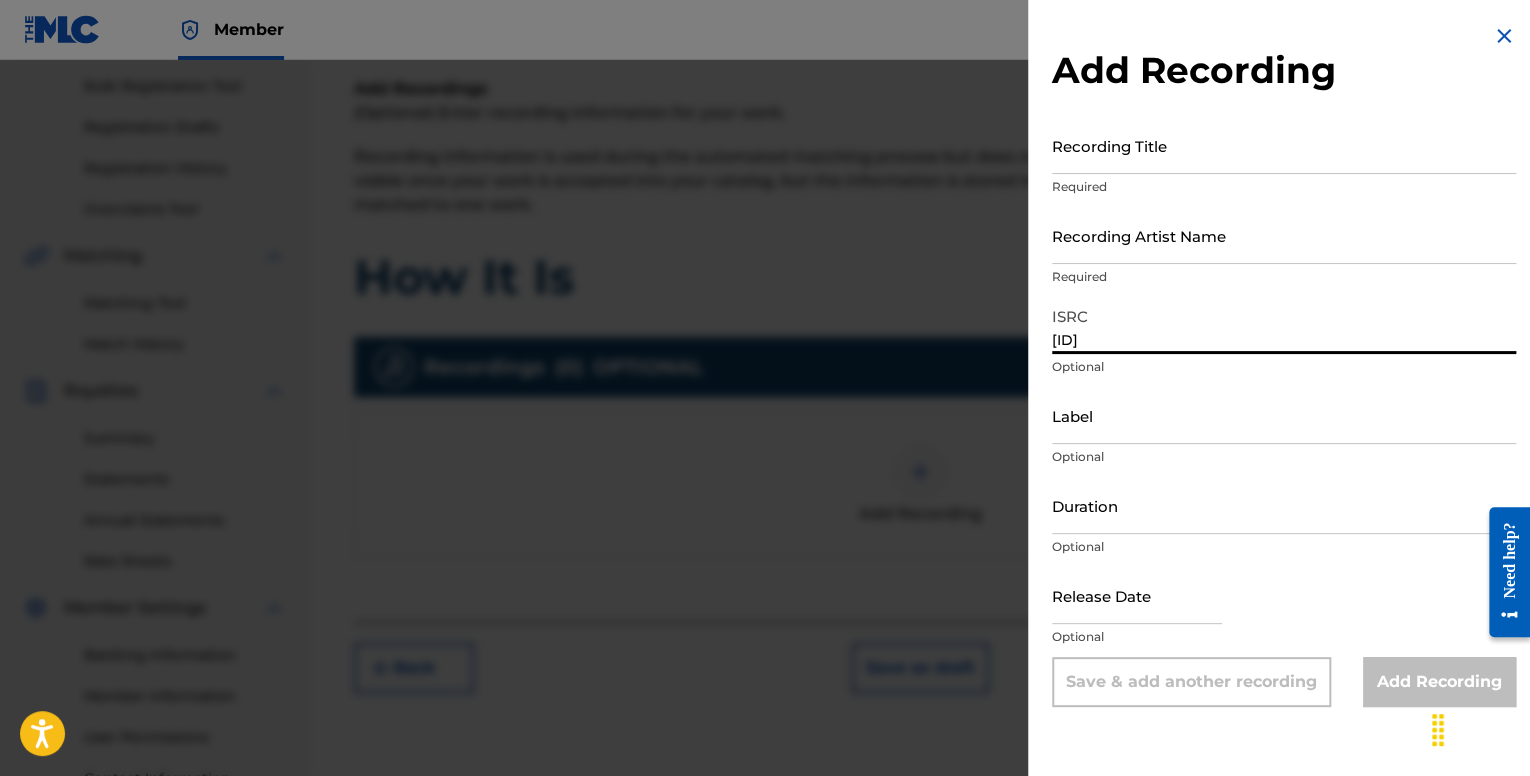 type on "[ID]" 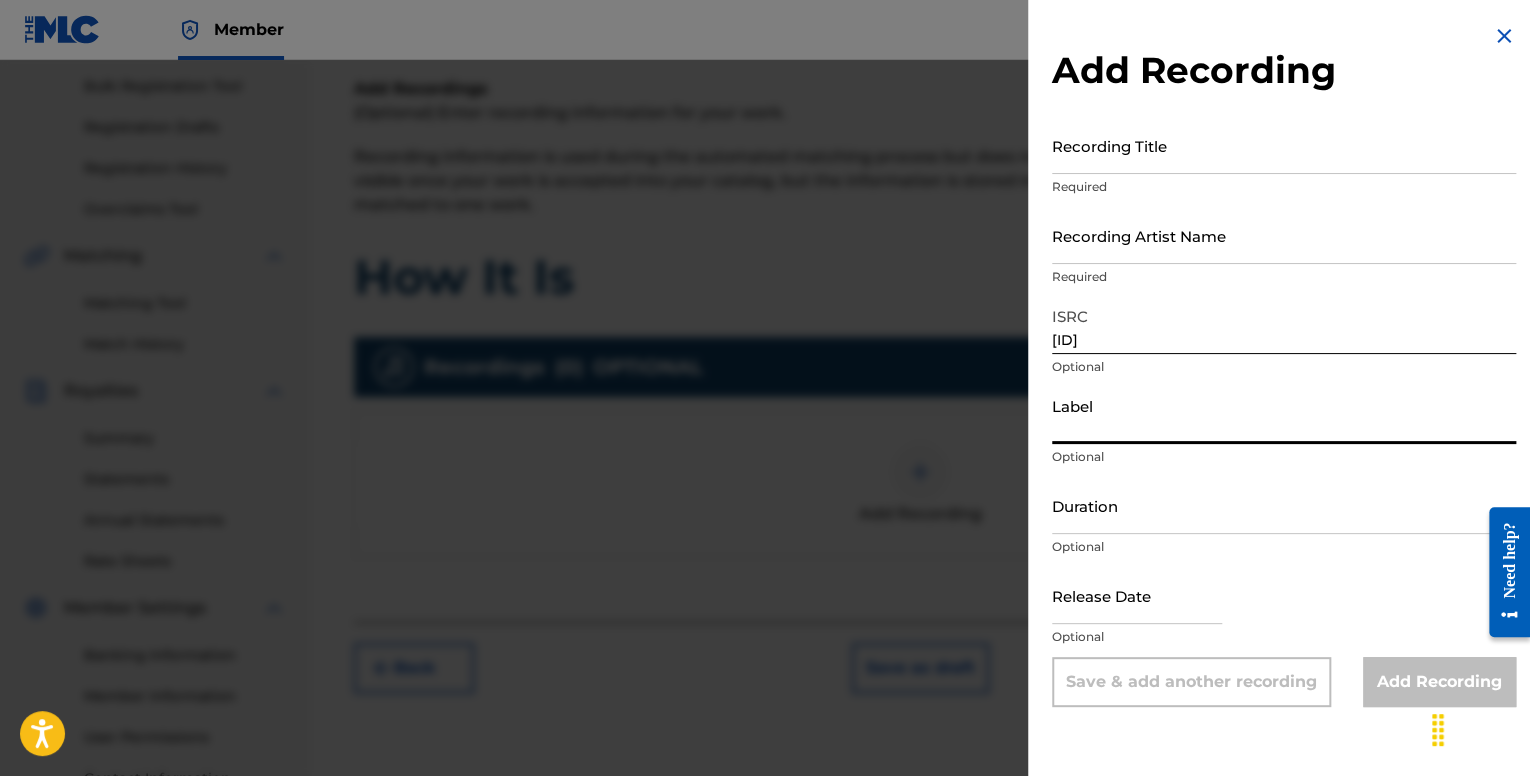 type on "[LAST] on the beat" 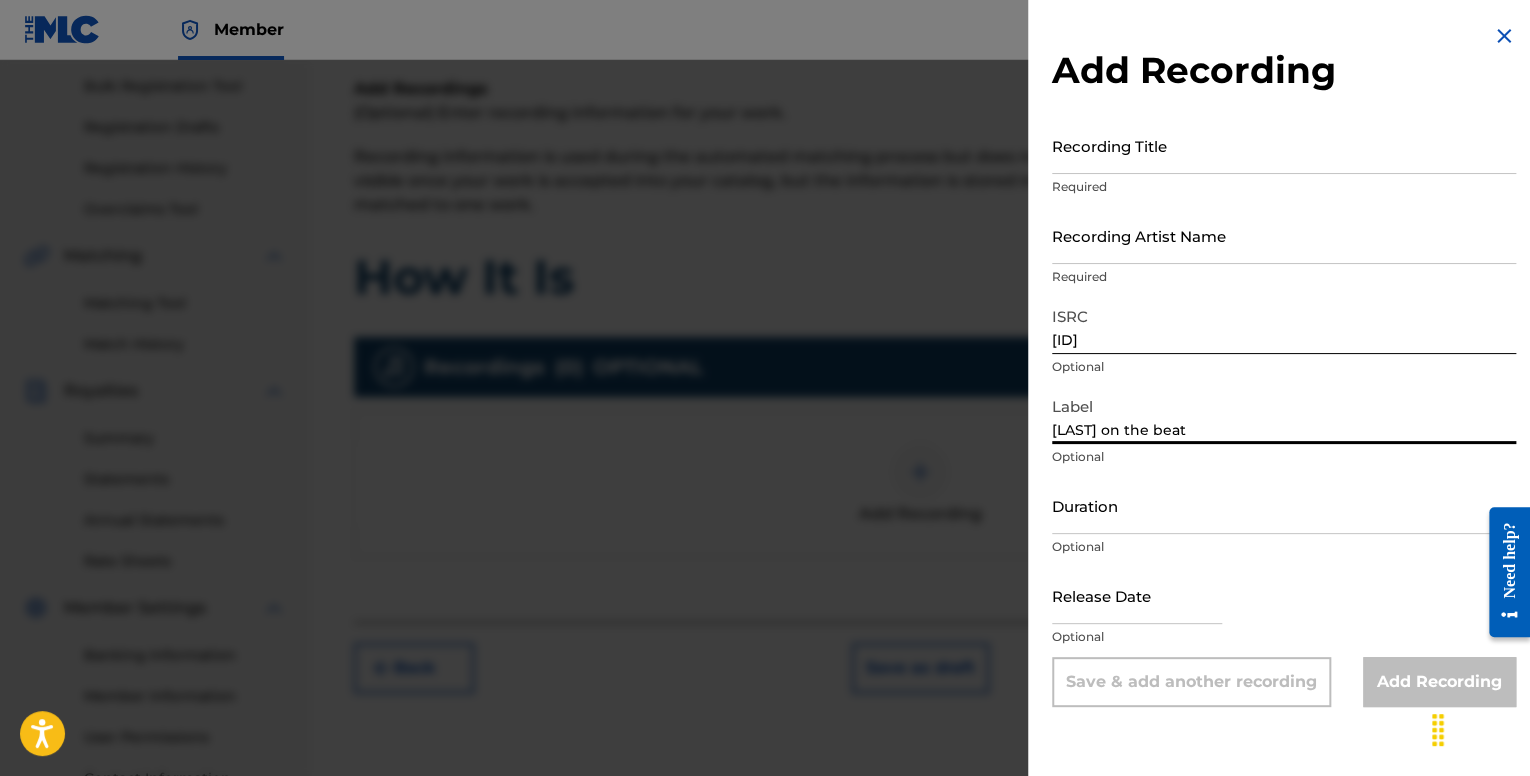 click on "Duration" at bounding box center (1284, 505) 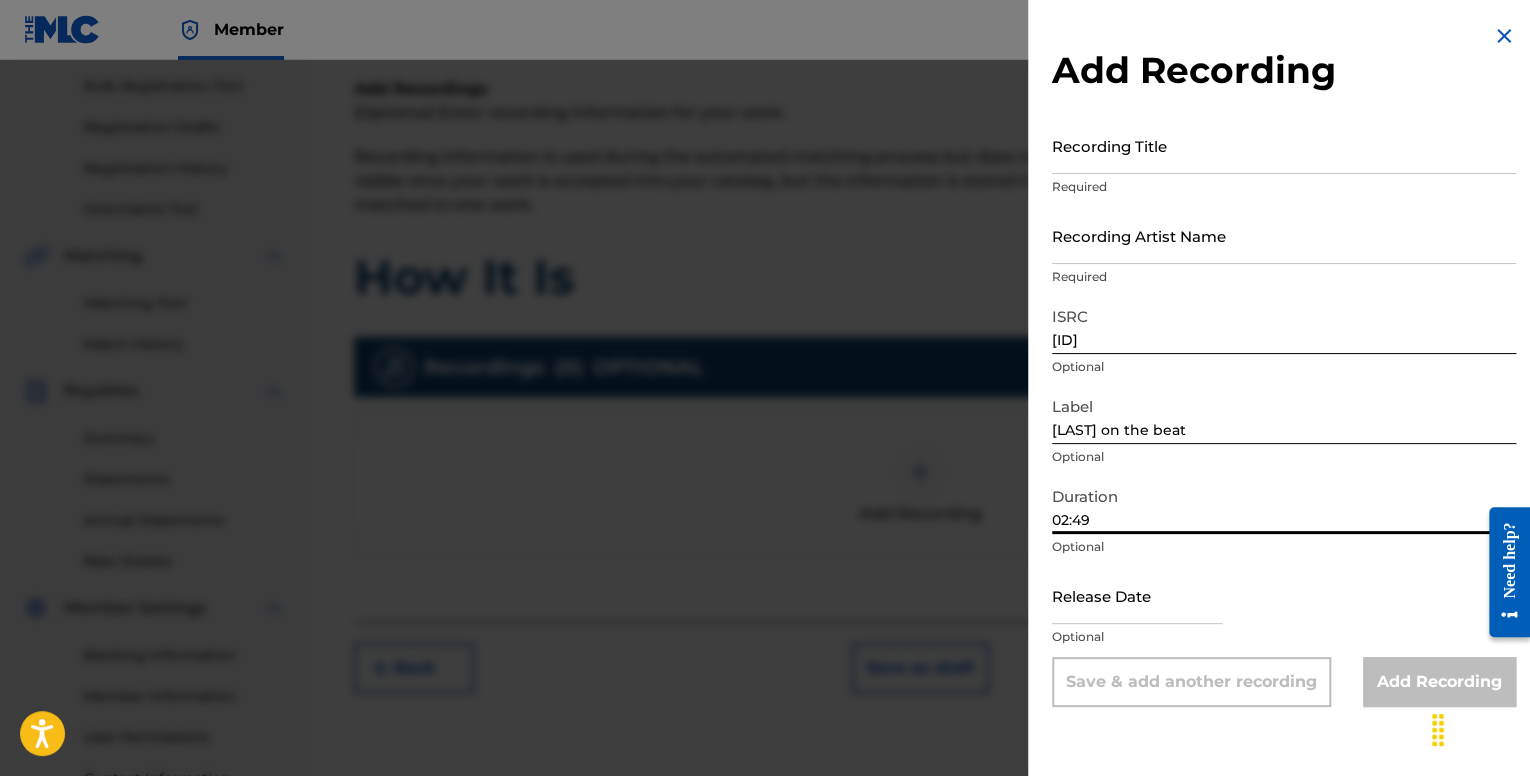 type on "02:49" 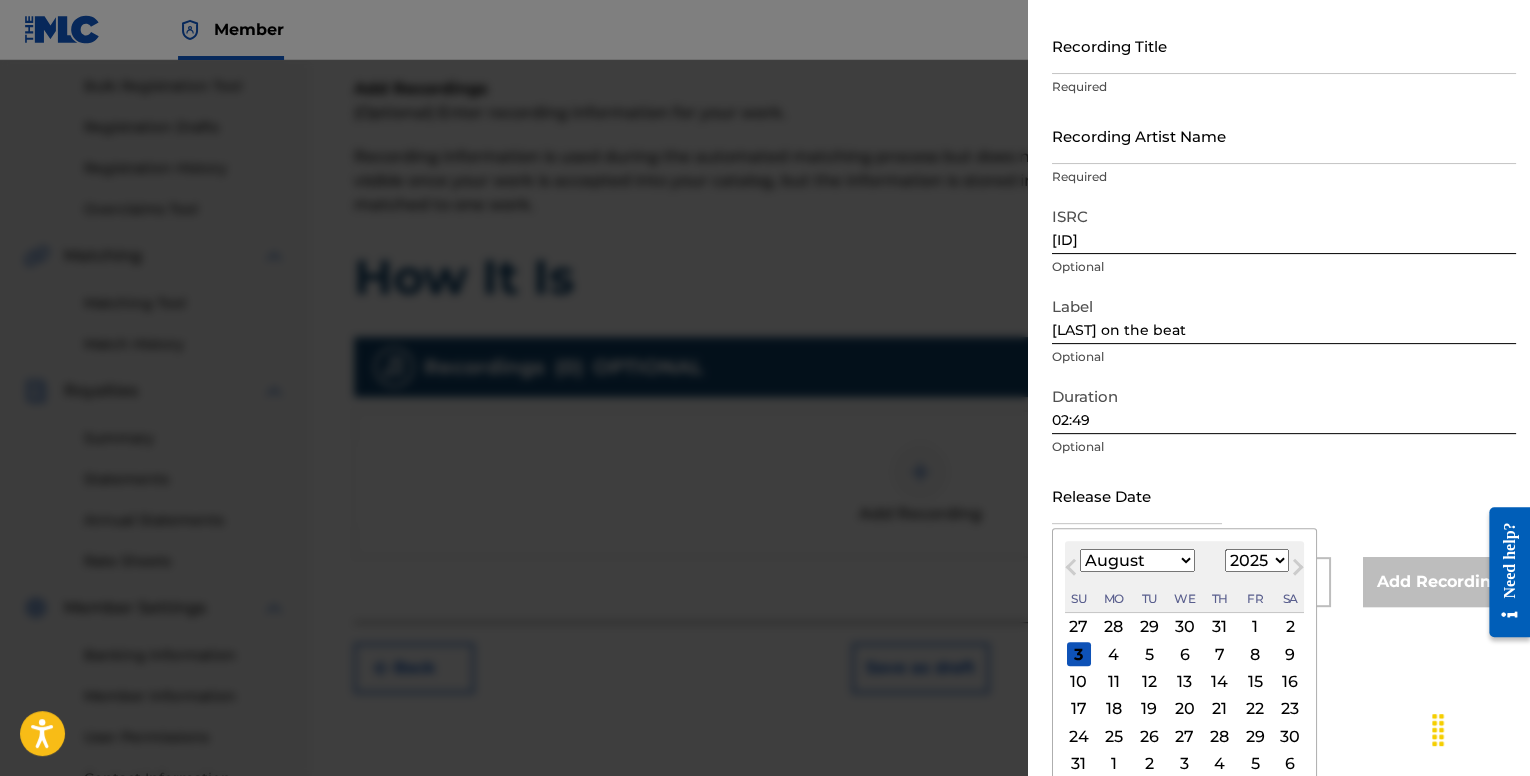 scroll, scrollTop: 140, scrollLeft: 0, axis: vertical 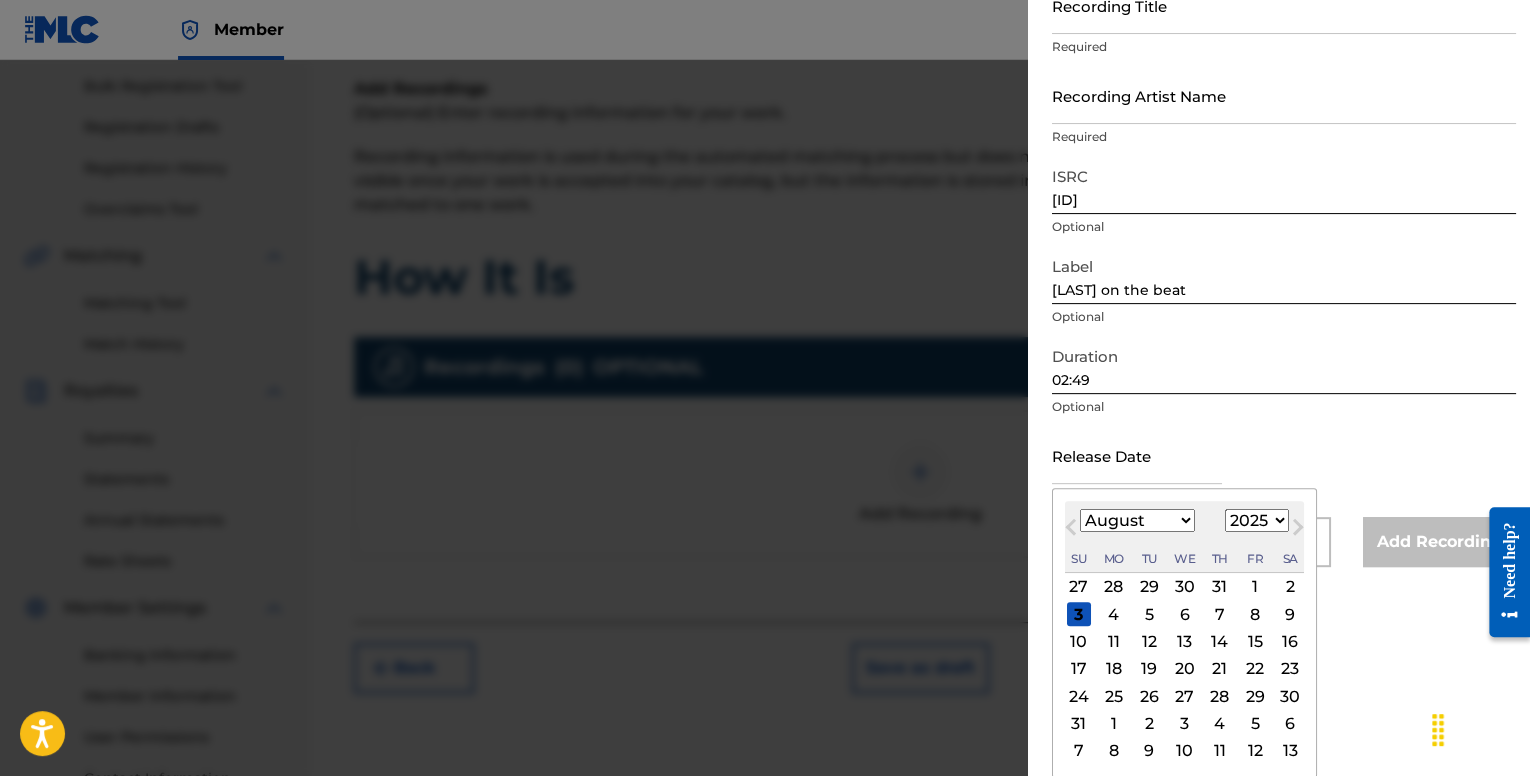 type on "[MONTH] [DAY] [YEAR]" 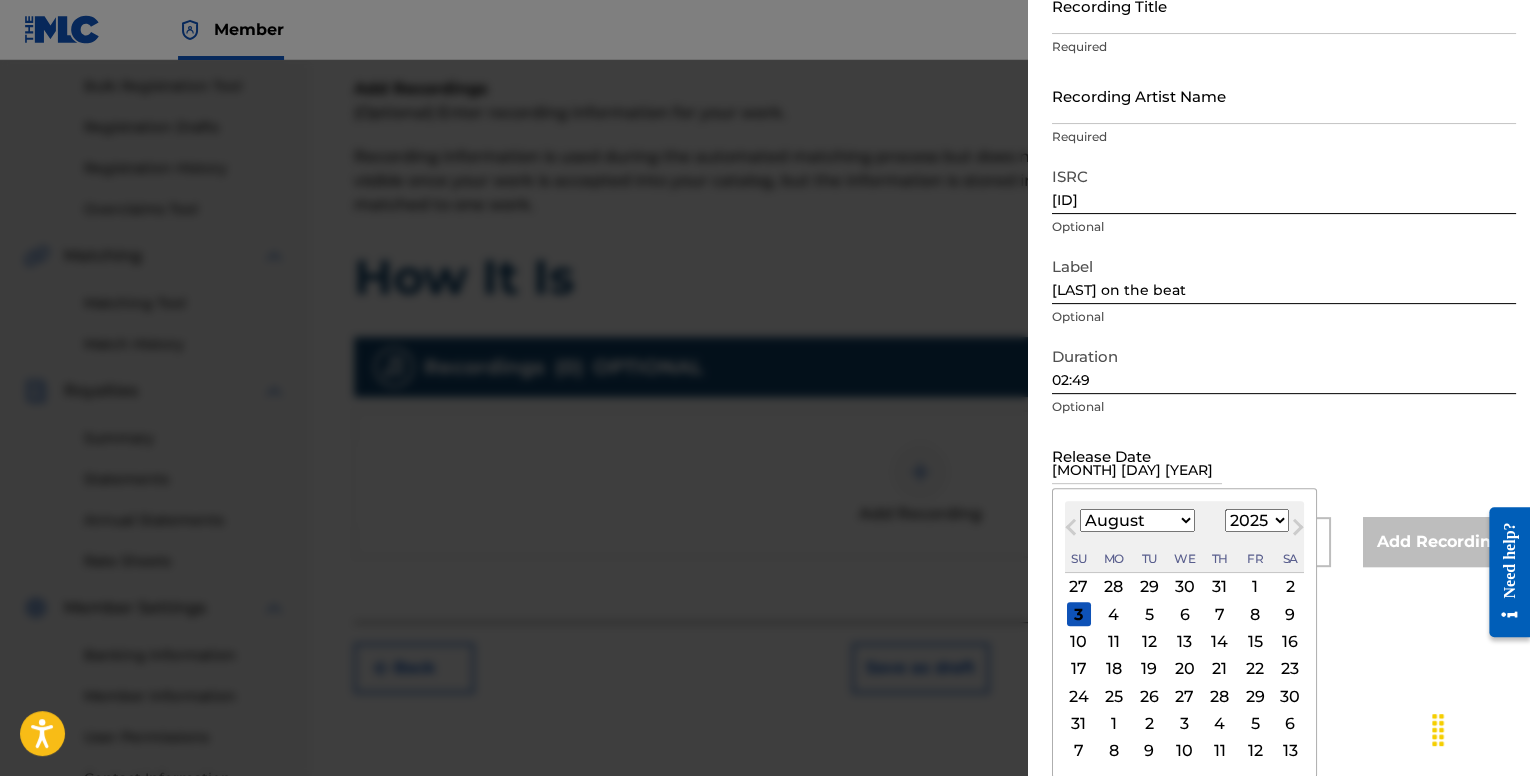 select on "3" 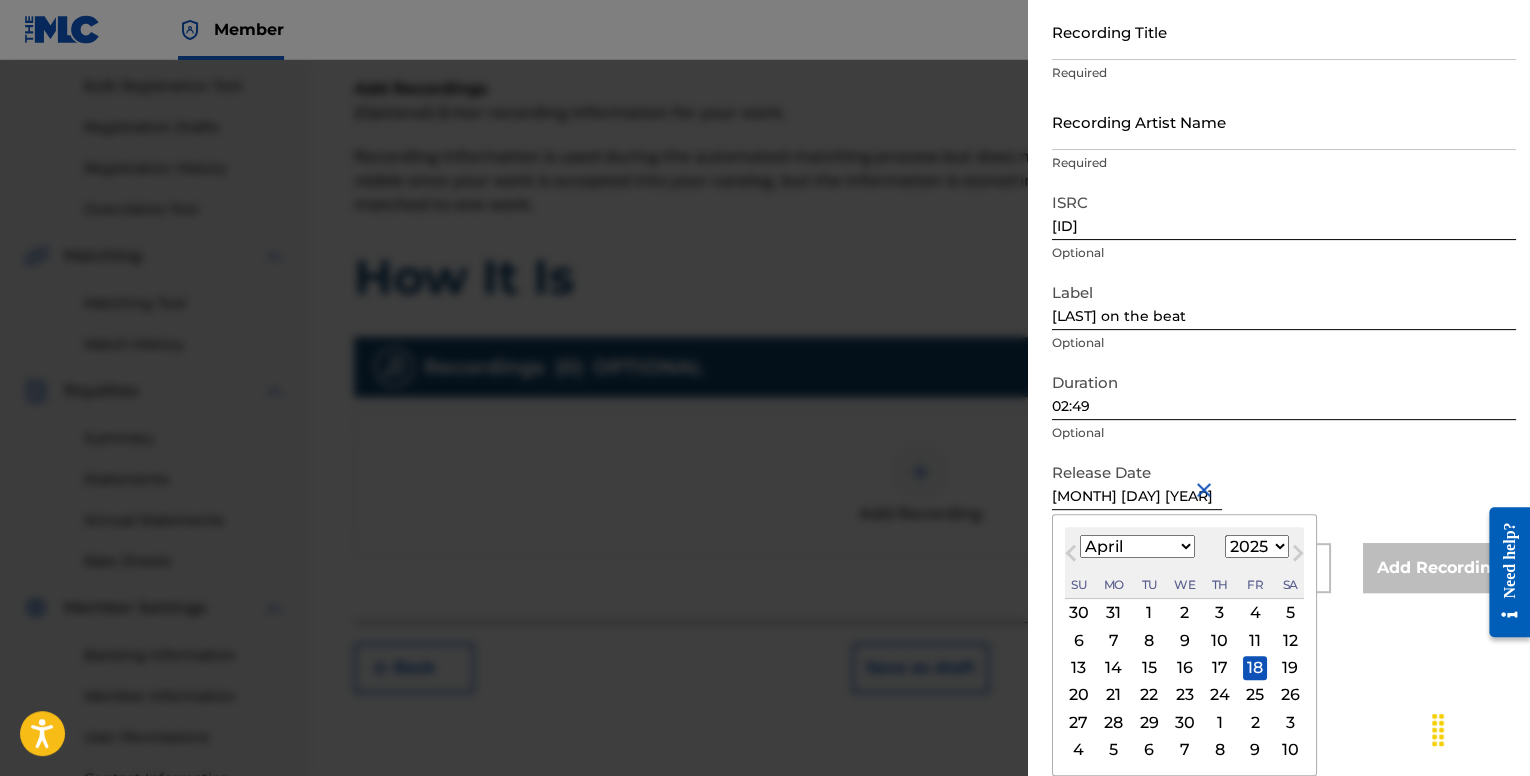 scroll, scrollTop: 113, scrollLeft: 0, axis: vertical 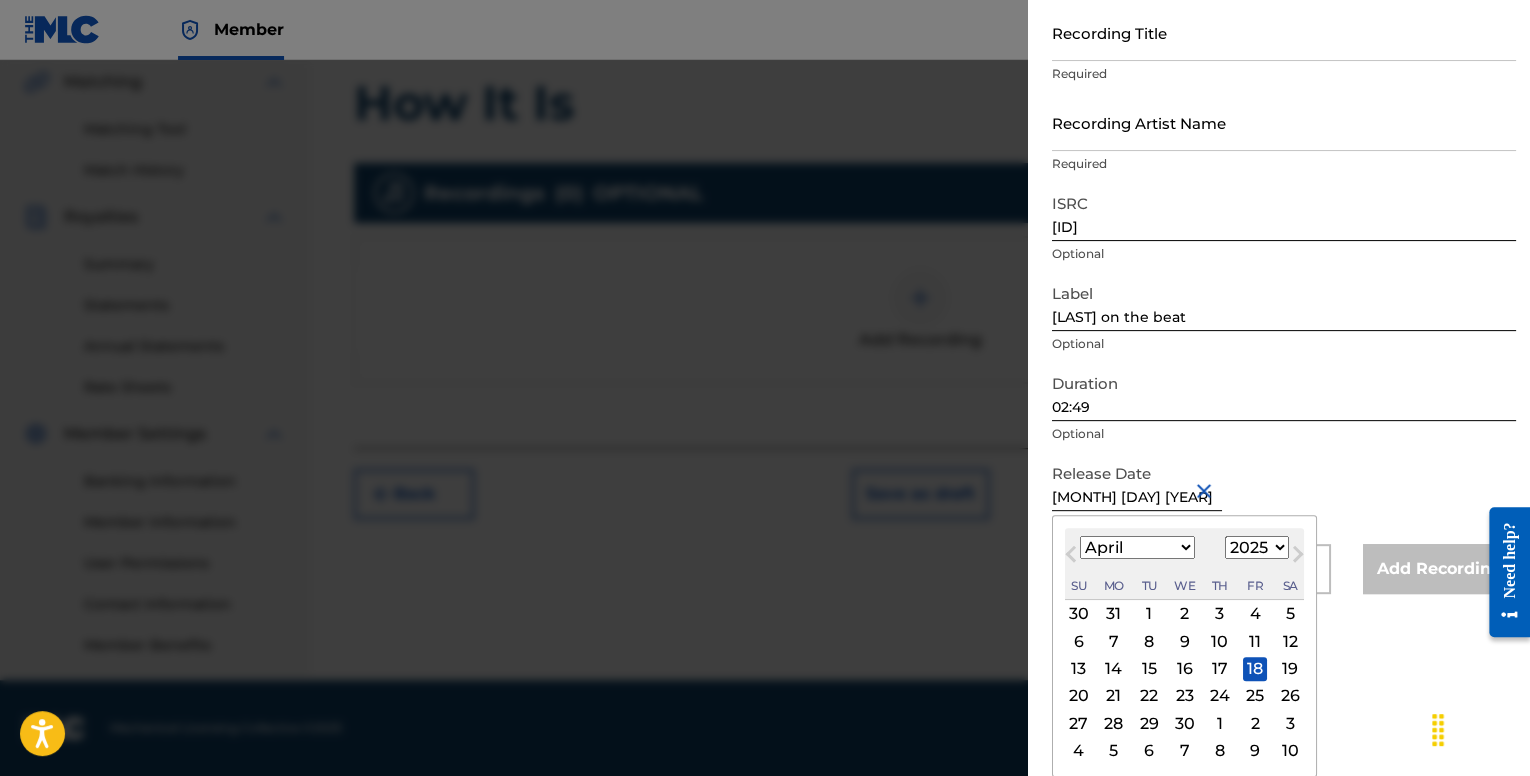 click on "Recording Title Required Recording Artist Name Required ISRC [ID] Optional Label [LAST] on the beat Optional Duration 02:49 Optional Release Date [MONTH] [DAY] [YEAR] [MONTH] [YEAR] Previous Month Next Month [MONTH] [YEAR] January February March April May June July August September October November December 1899 1900 1901 1902 1903 1904 1905 1906 1907 1908 1909 1910 1911 1912 1913 1914 1915 1916 1917 1918 1919 1920 1921 1922 1923 1924 1925 1926 1927 1928 1929 1930 1931 1932 1933 1934 1935 1936 1937 1938 1939 1940 1941 1942 1943 1944 1945 1946 1947 1948 1949 1950 1951 1952 1953 1954 1955 1956 1957 1958 1959 1960 1961 1962 1963 1964 1965 1966 1967 1968 1969 1970 1971 1972 1973 1974 1975 1976 1977 1978 1979 1980 1981 1982 1983 1984 1985 1986 1987 1988 1989 1990 1991 1992 1993 1994 1995 1996 1997 1998 1999 2000 2001 2002 2003 2004 2005 2006 2007 2008 2009 2010 2011 2012 2013 2014 2015 2016 2017 2018 2019 2020 2021 2022 2023 2024 2025 2026 2027 2028 2029 2030 2031 2032 2033 2034 2035 2036 2037 2038 2039 2040 2041 2042 Su" at bounding box center (1284, 299) 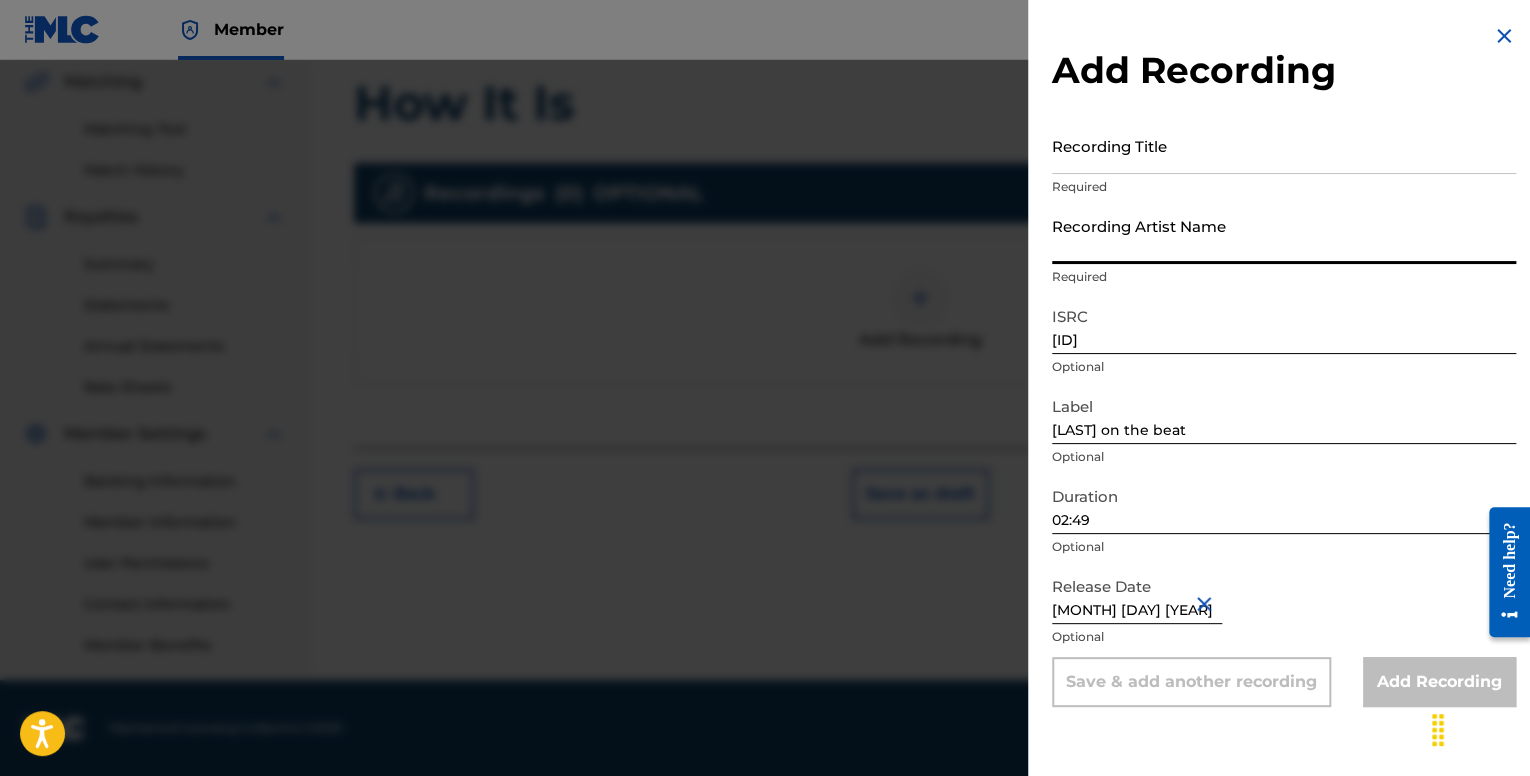 click on "Recording Artist Name" at bounding box center [1284, 235] 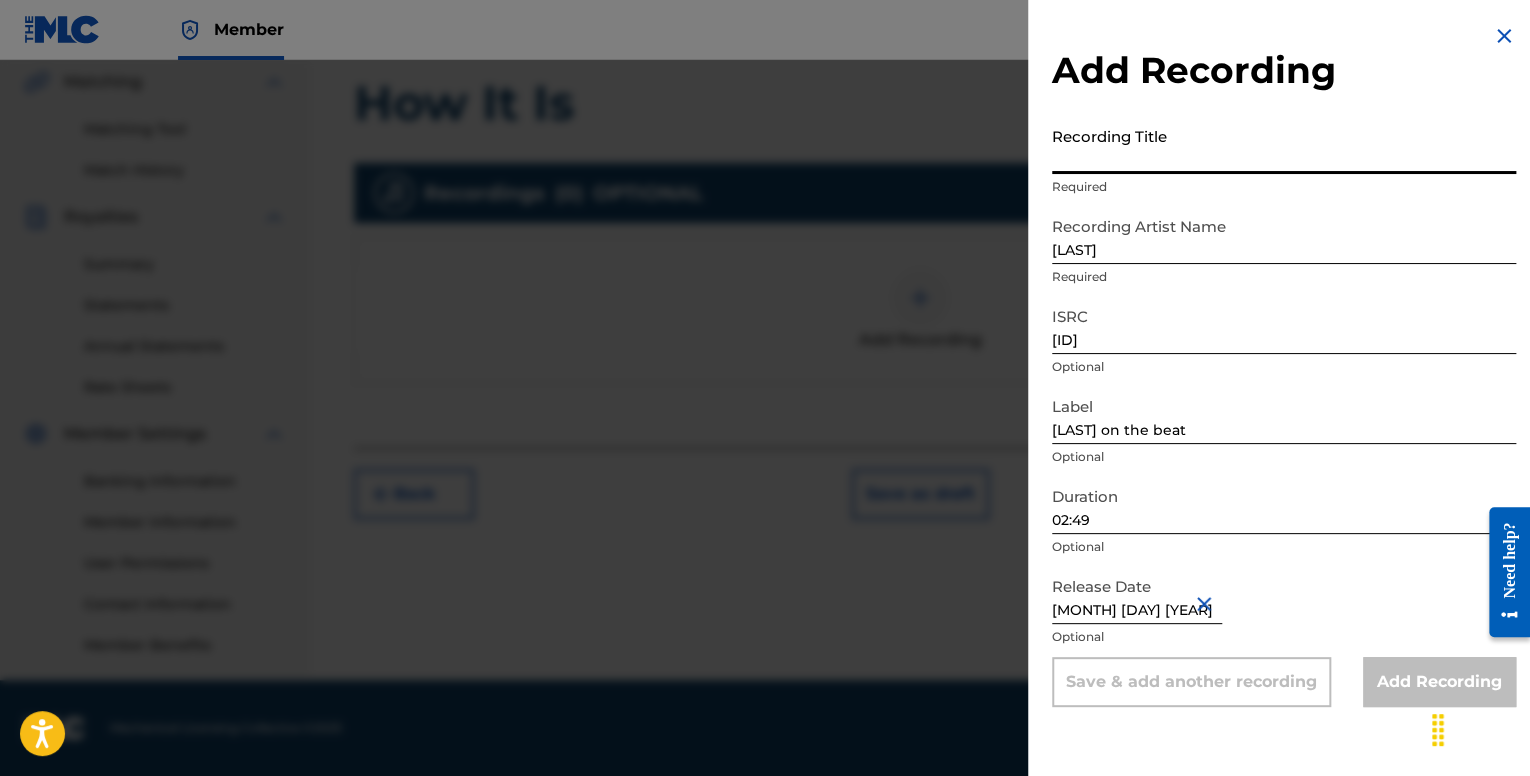 click on "Recording Title" at bounding box center [1284, 145] 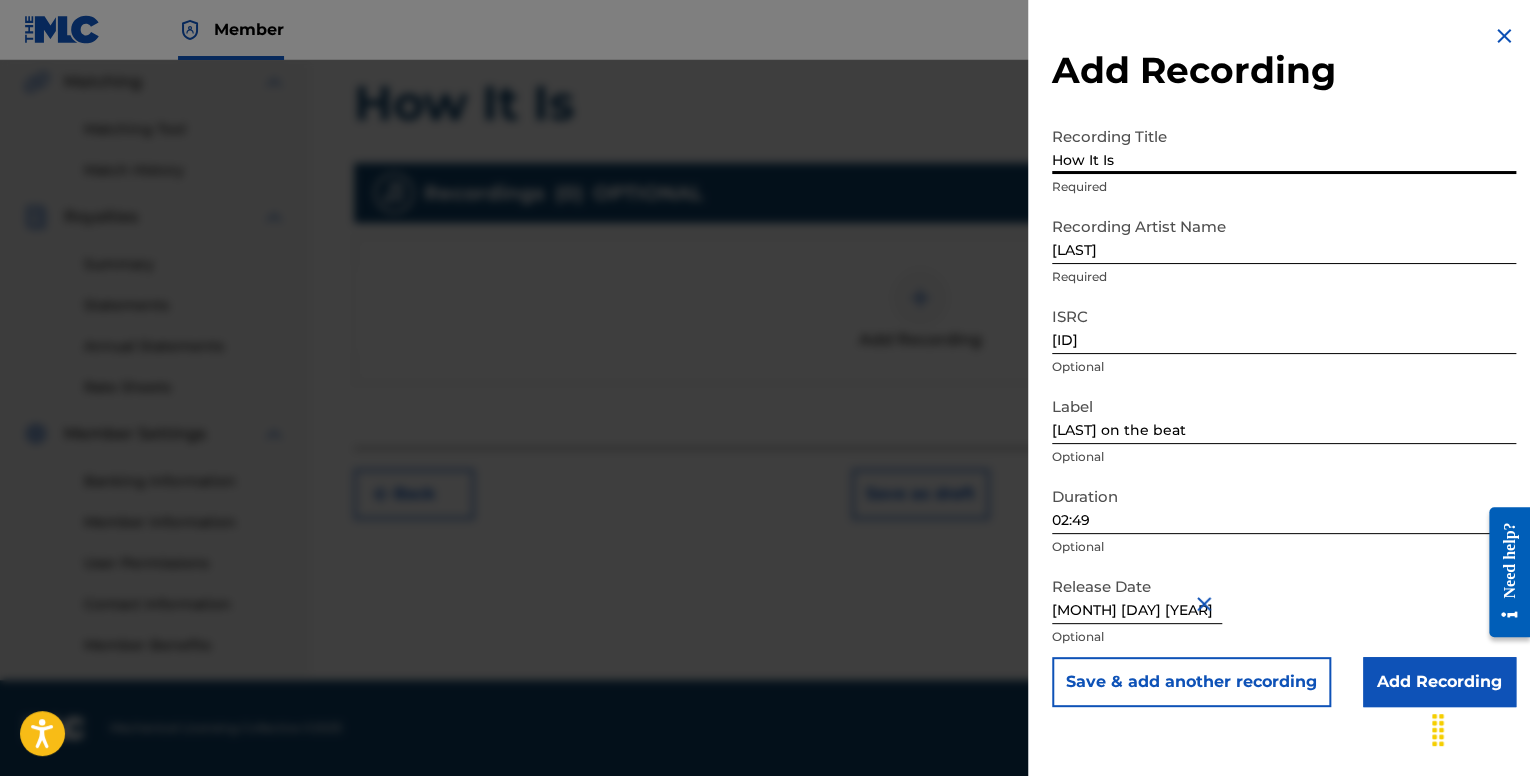 type on "How It Is" 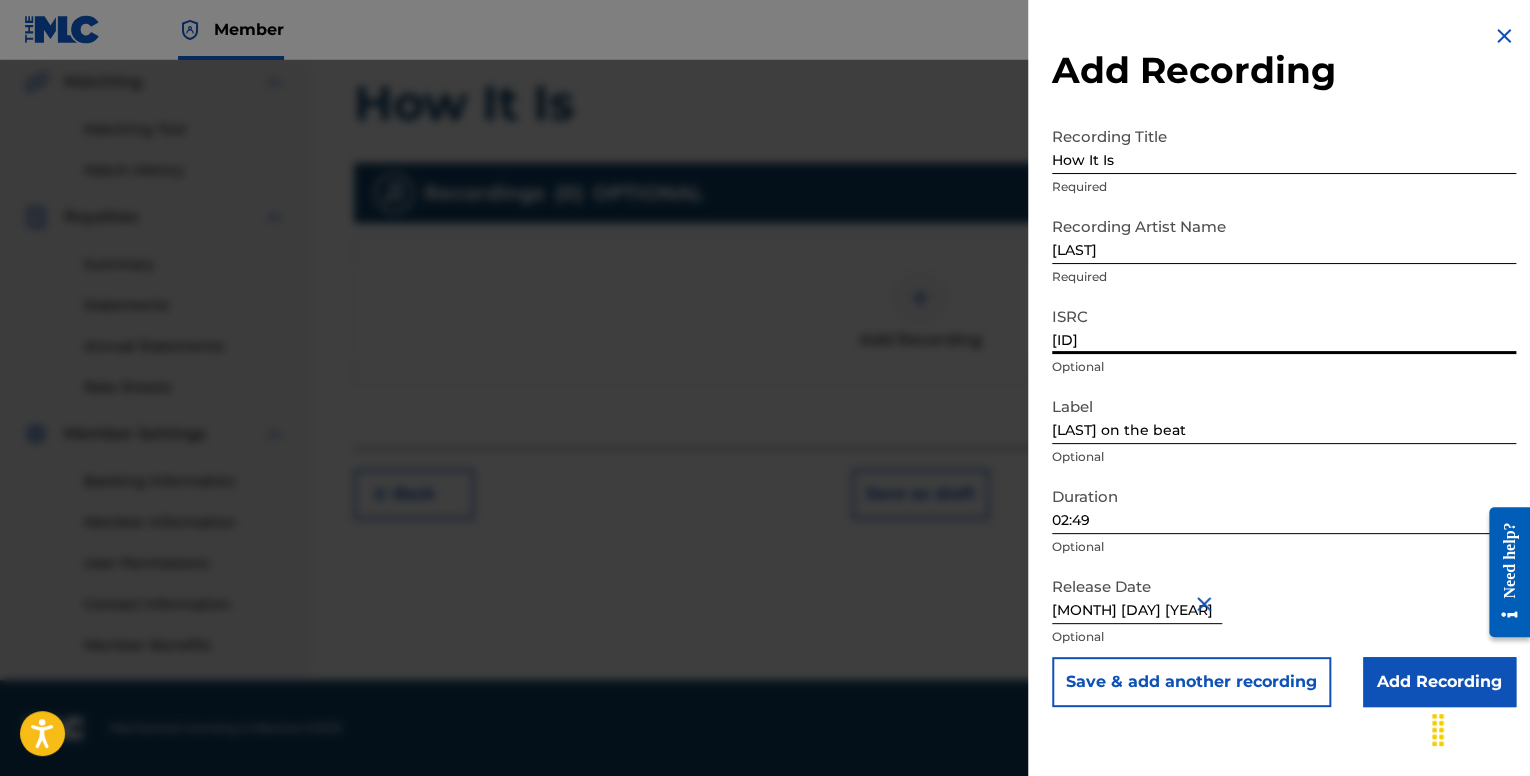 click on "Add Recording" at bounding box center [1439, 682] 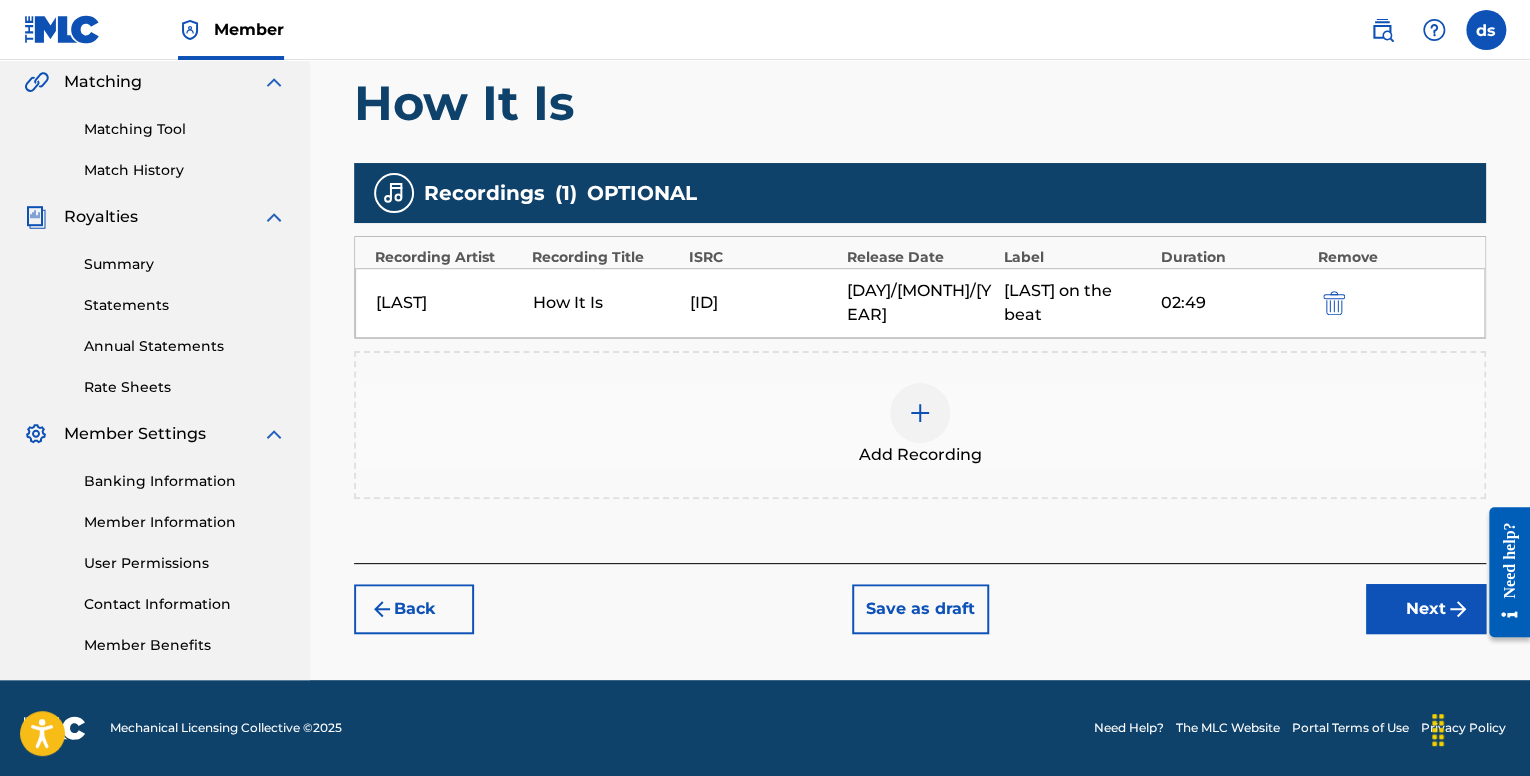 click on "Next" at bounding box center (1426, 609) 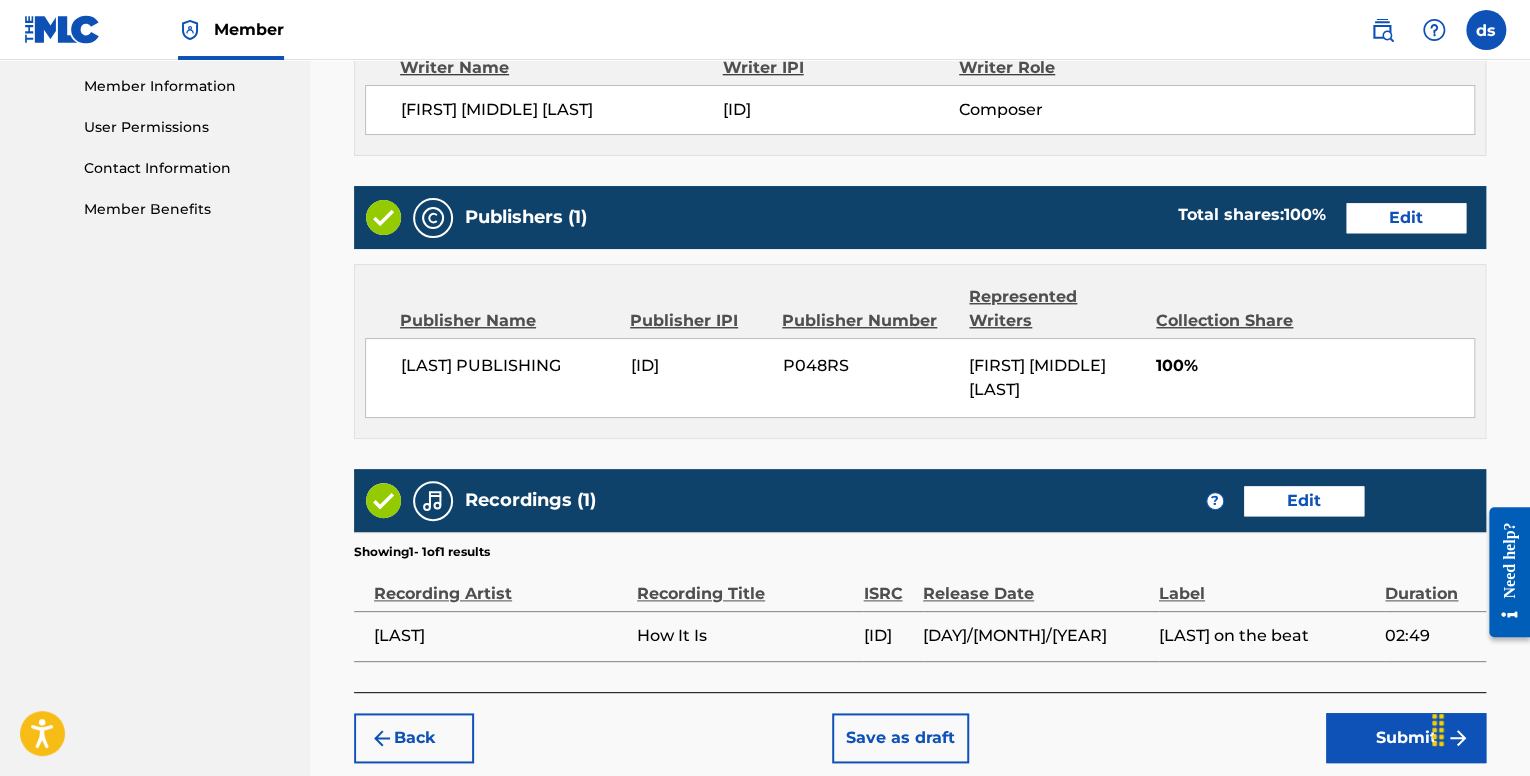 scroll, scrollTop: 1000, scrollLeft: 0, axis: vertical 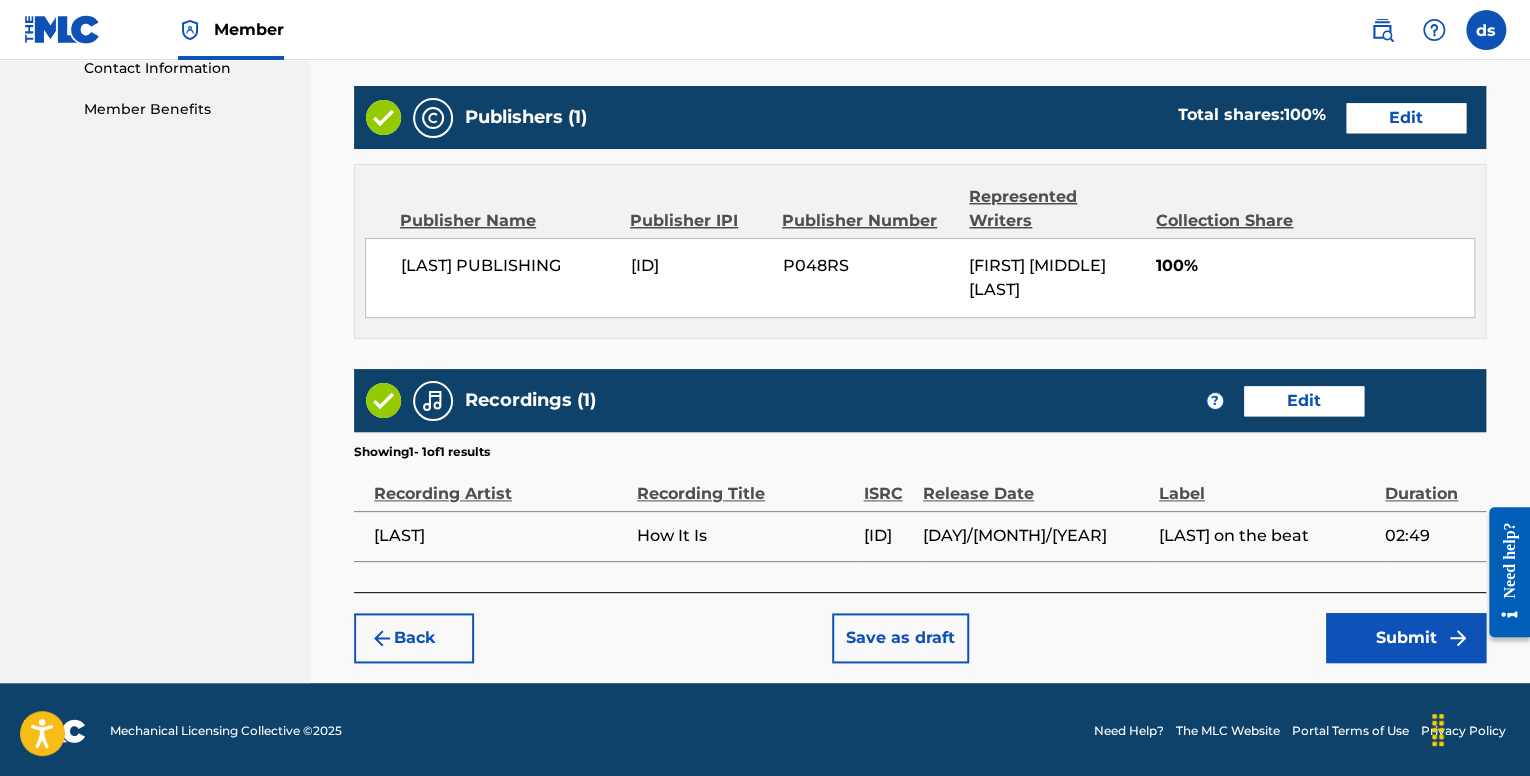 click on "Submit" at bounding box center [1406, 638] 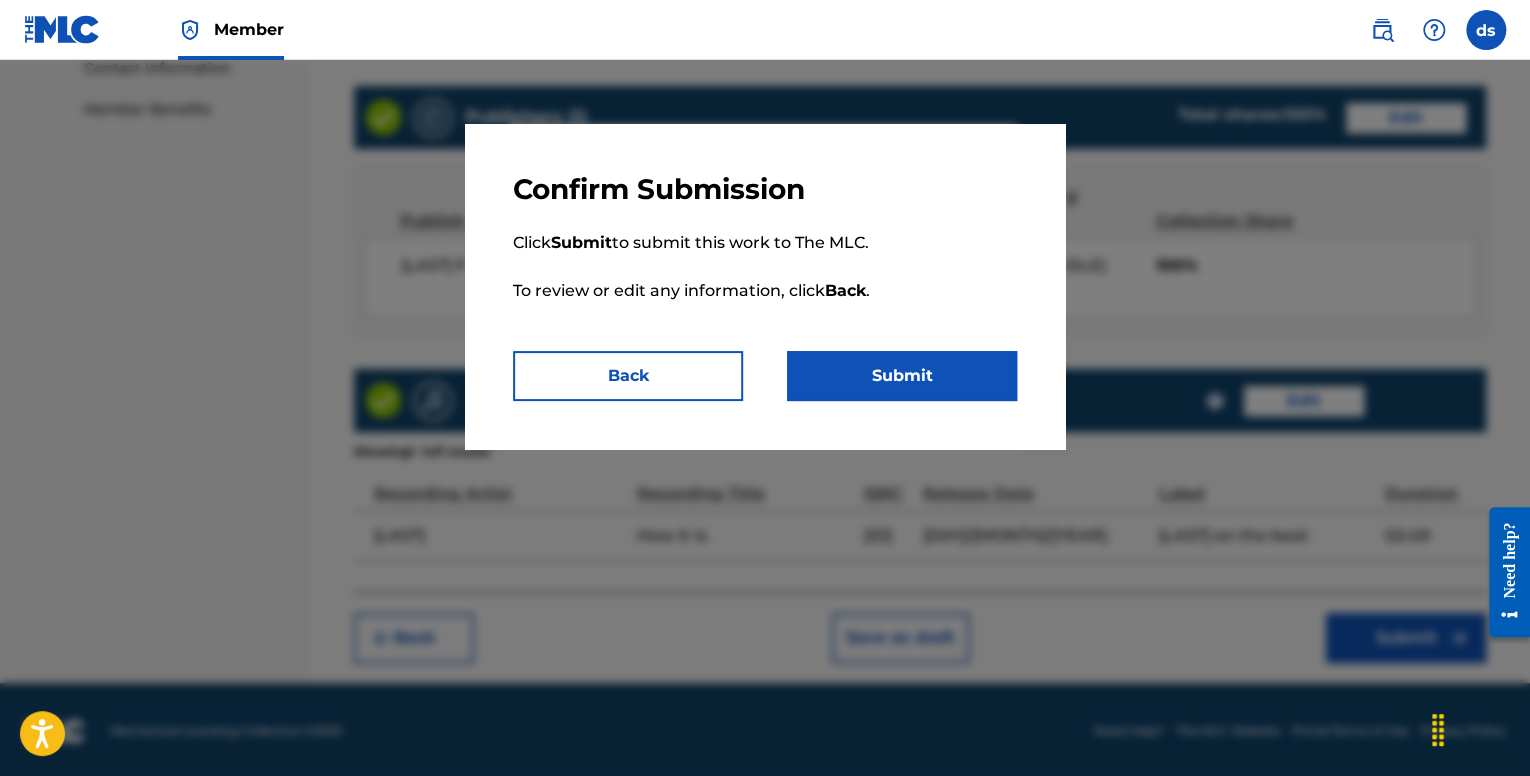 click on "Submit" at bounding box center [902, 376] 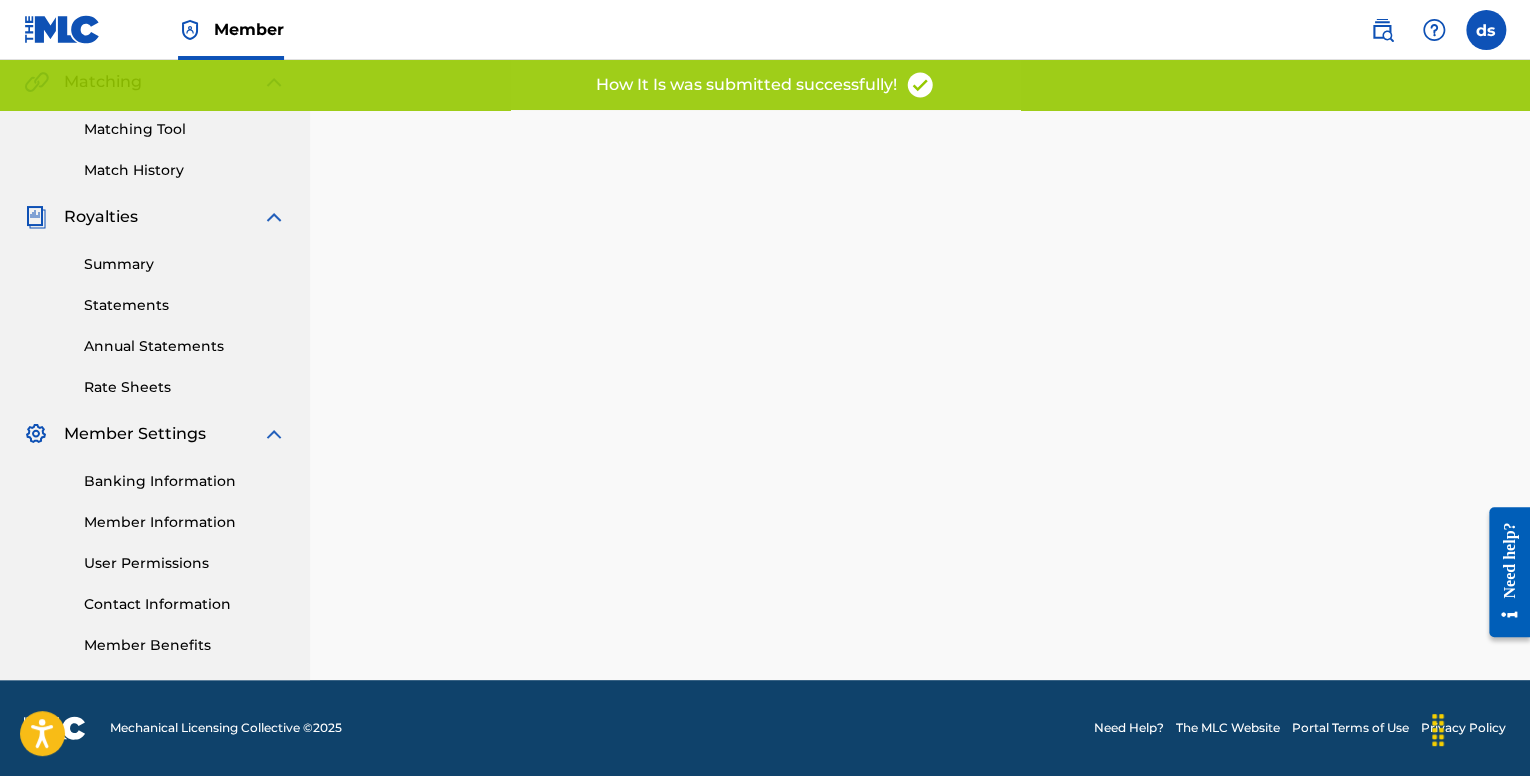 scroll, scrollTop: 0, scrollLeft: 0, axis: both 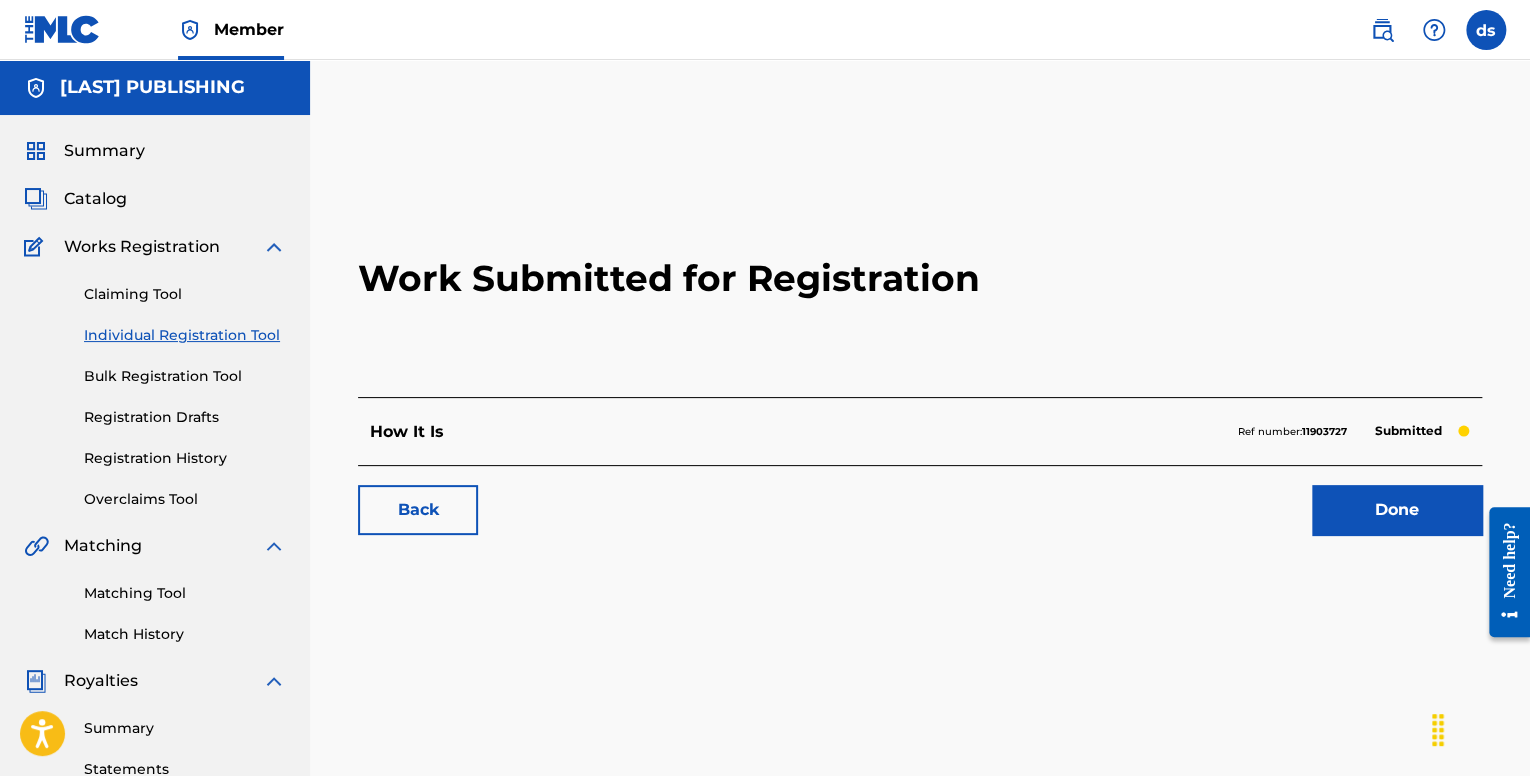 click on "Done" at bounding box center [1397, 510] 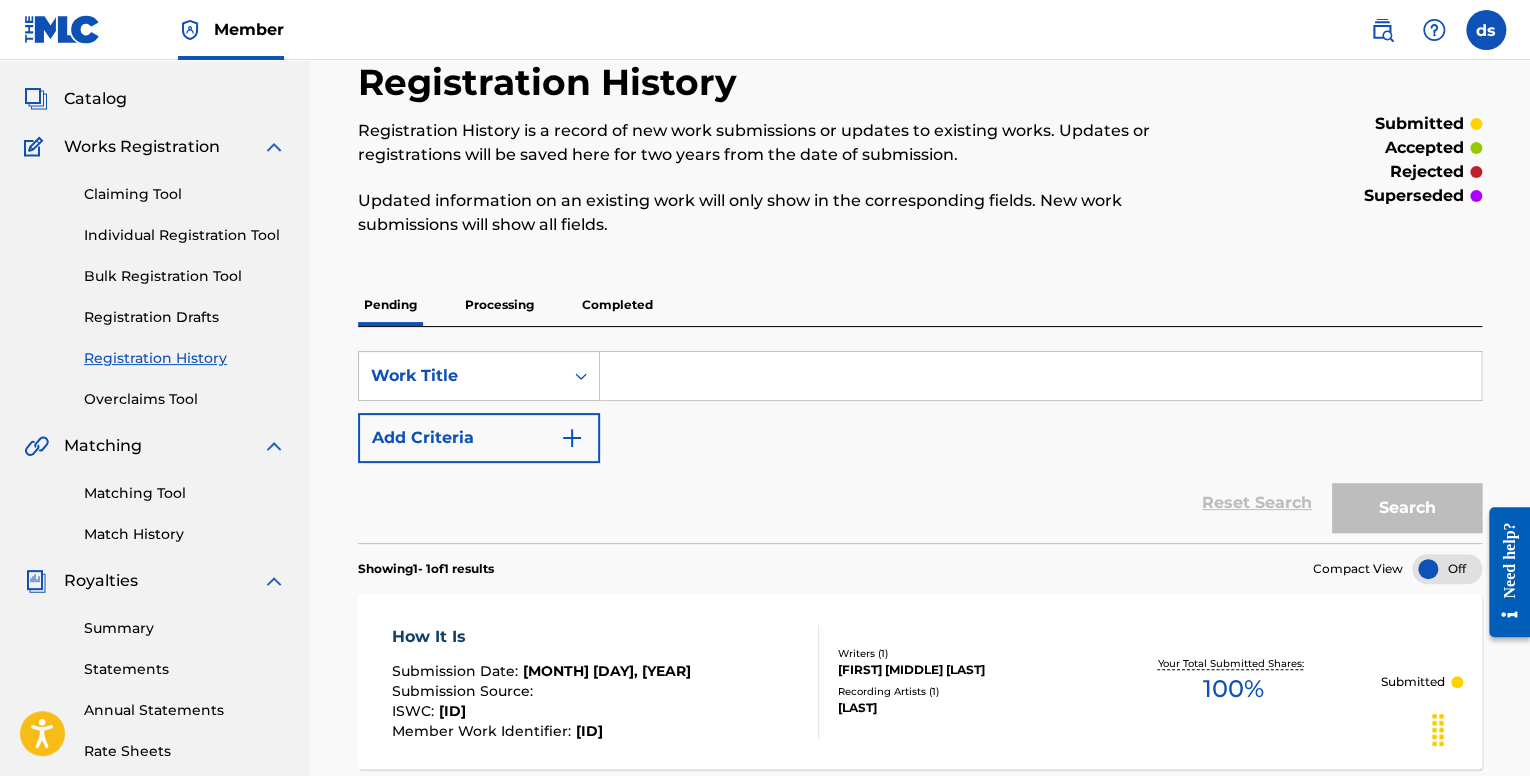 scroll, scrollTop: 200, scrollLeft: 0, axis: vertical 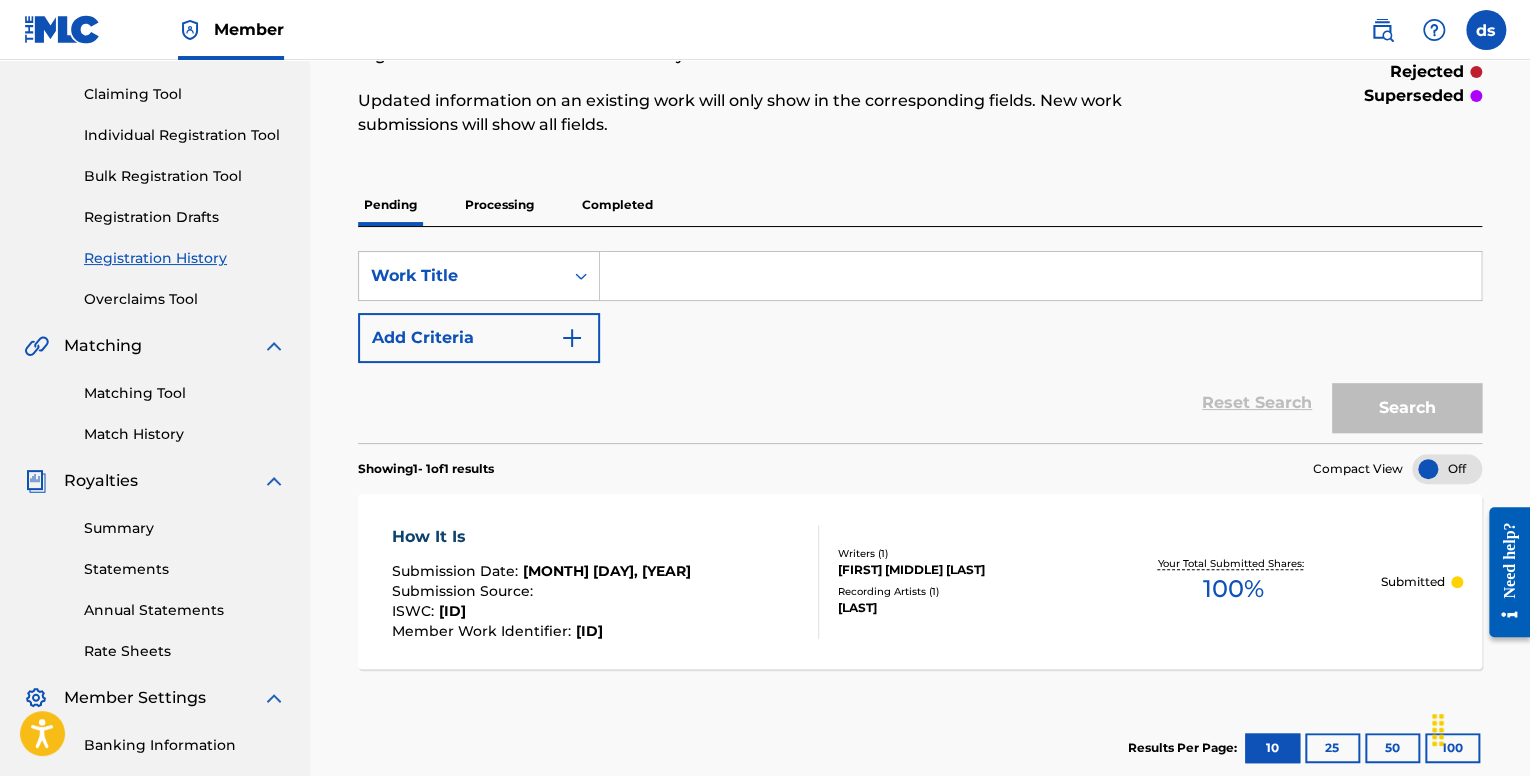 click on "Processing" at bounding box center [499, 205] 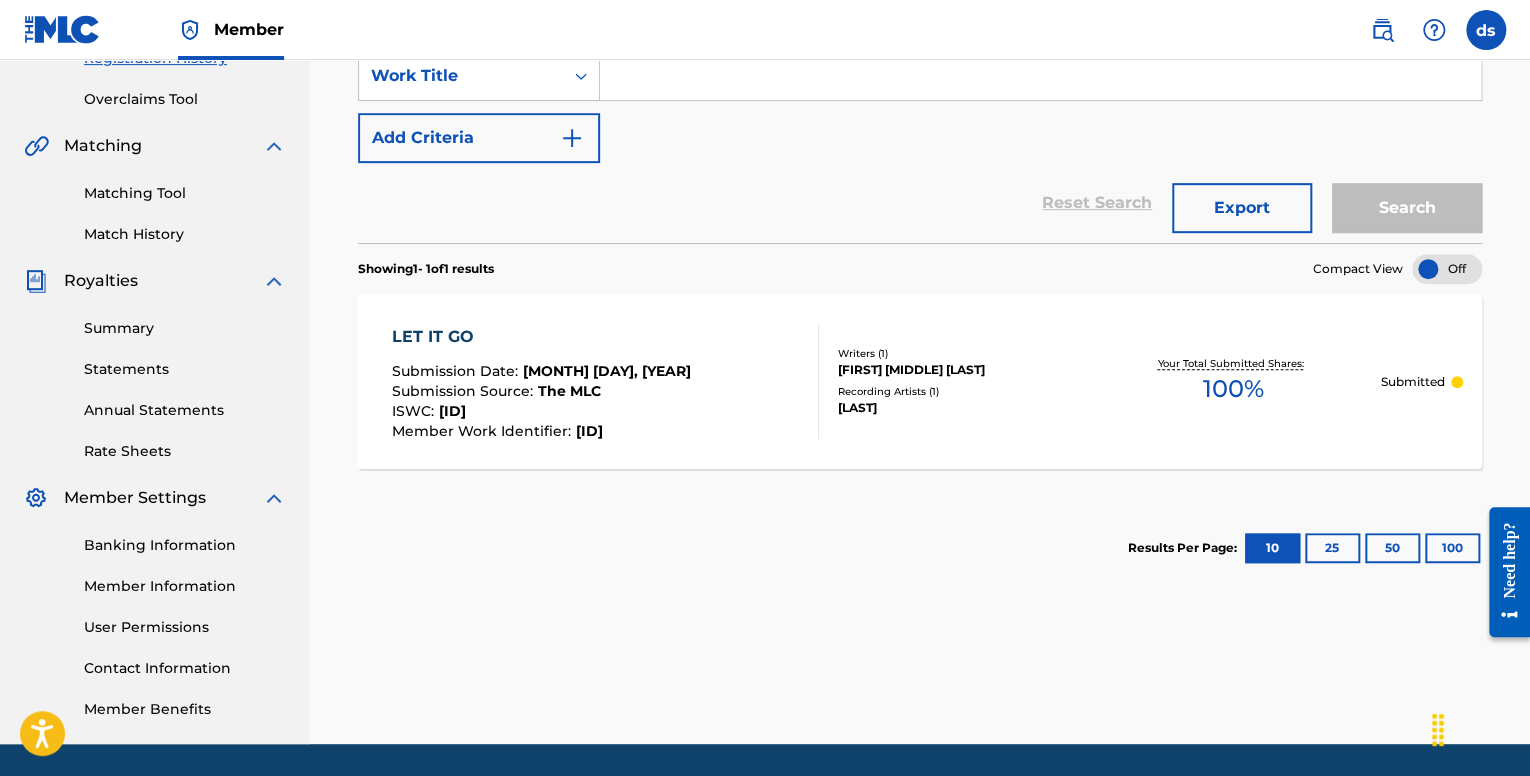 scroll, scrollTop: 300, scrollLeft: 0, axis: vertical 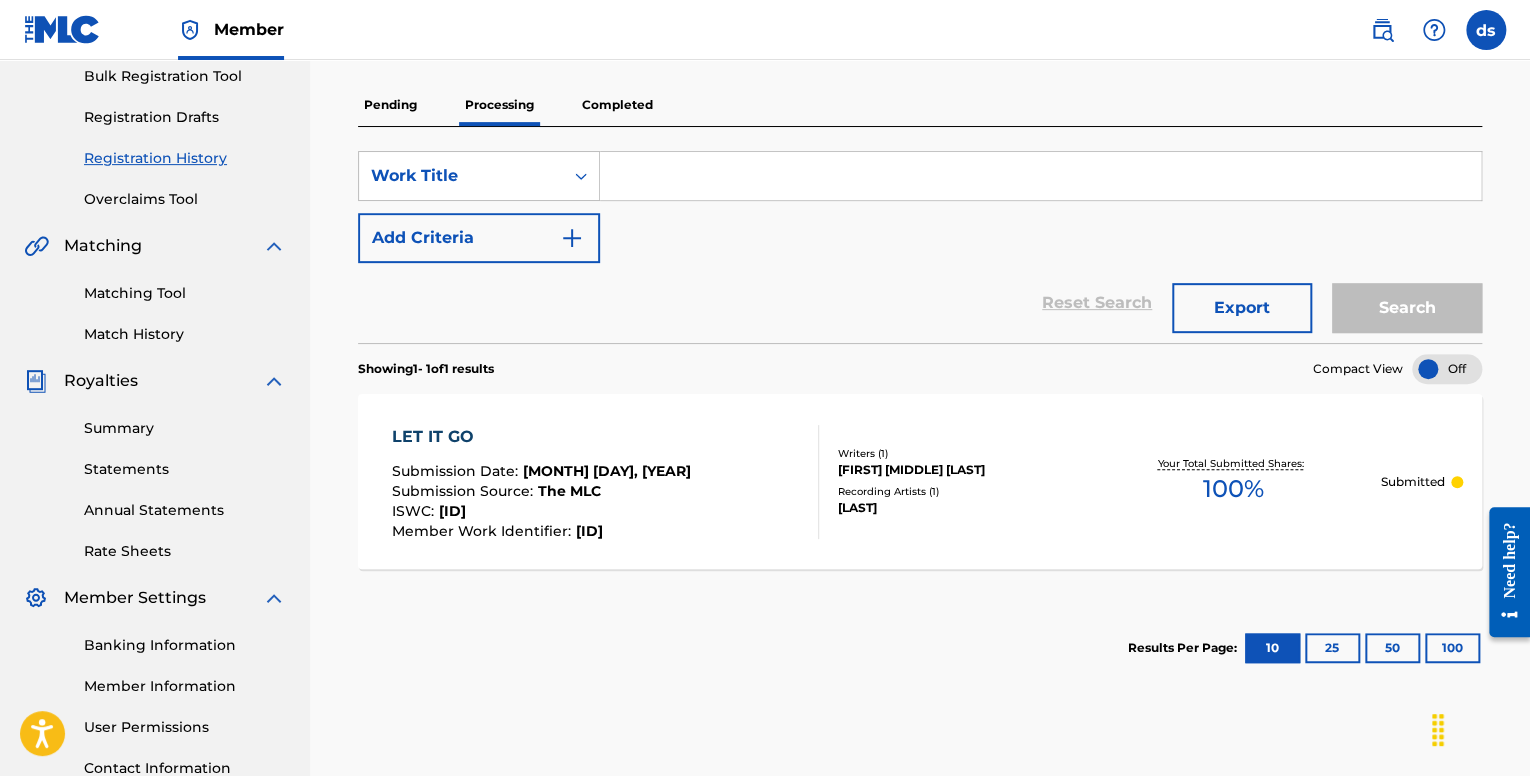 click on "Pending" at bounding box center (390, 105) 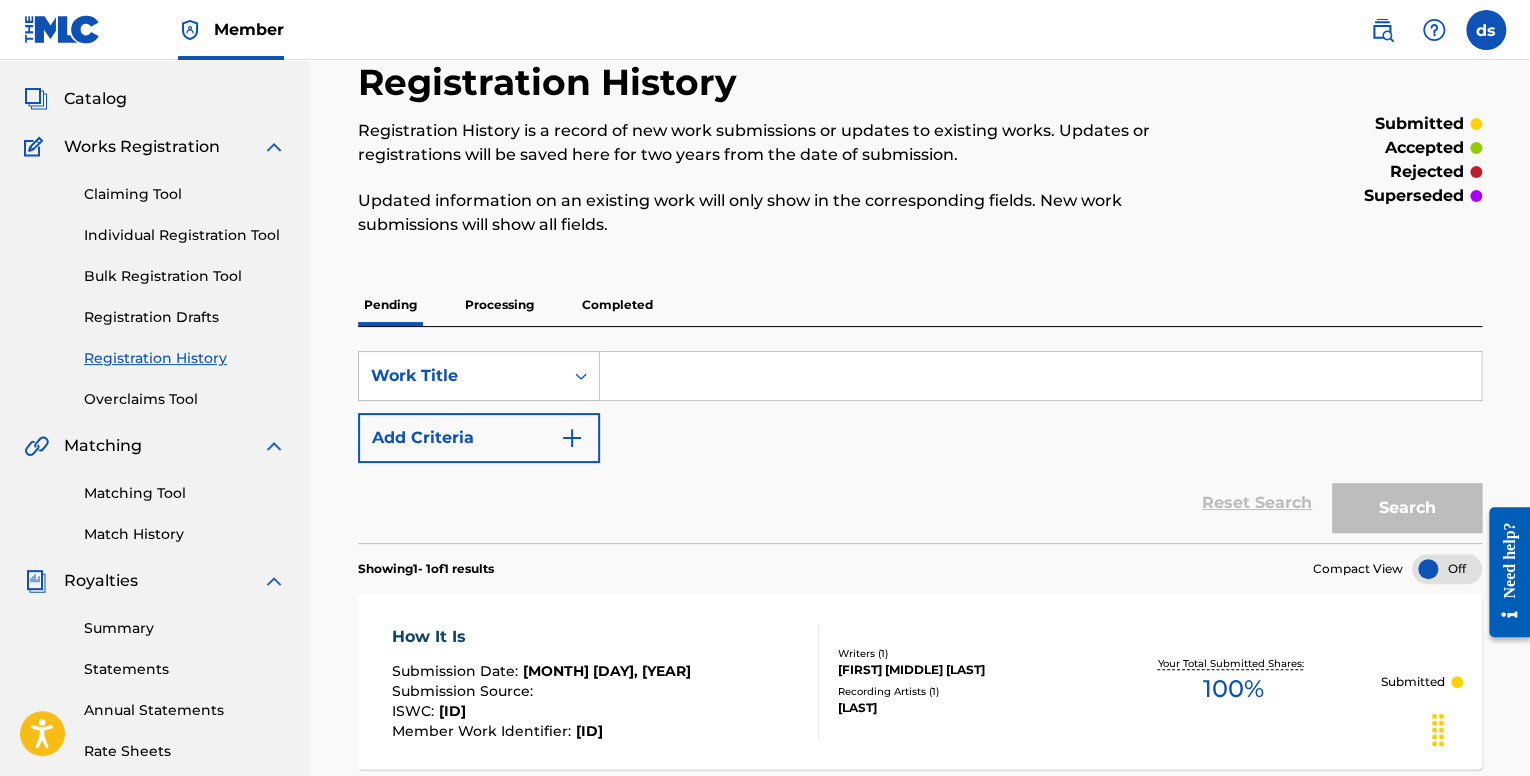 scroll, scrollTop: 200, scrollLeft: 0, axis: vertical 